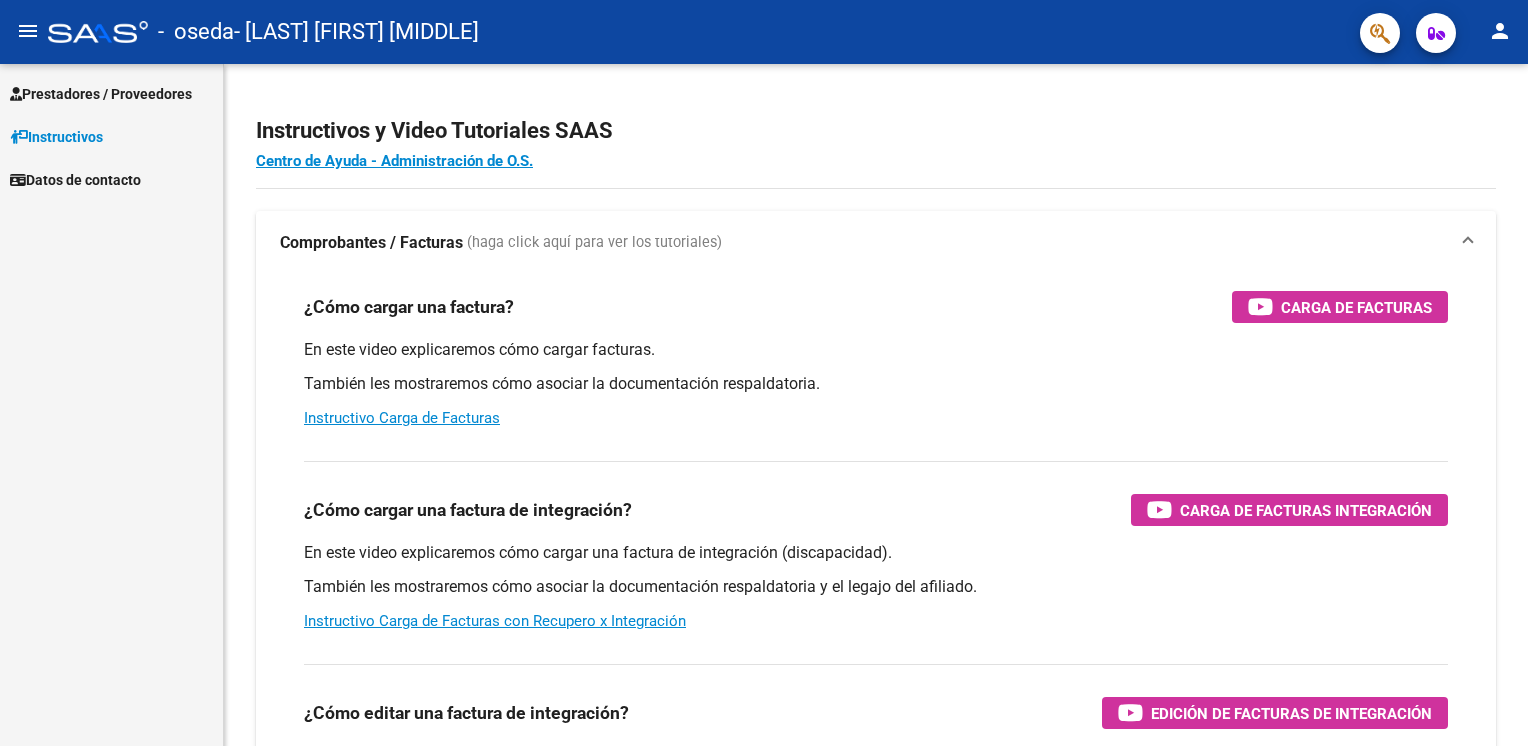 scroll, scrollTop: 0, scrollLeft: 0, axis: both 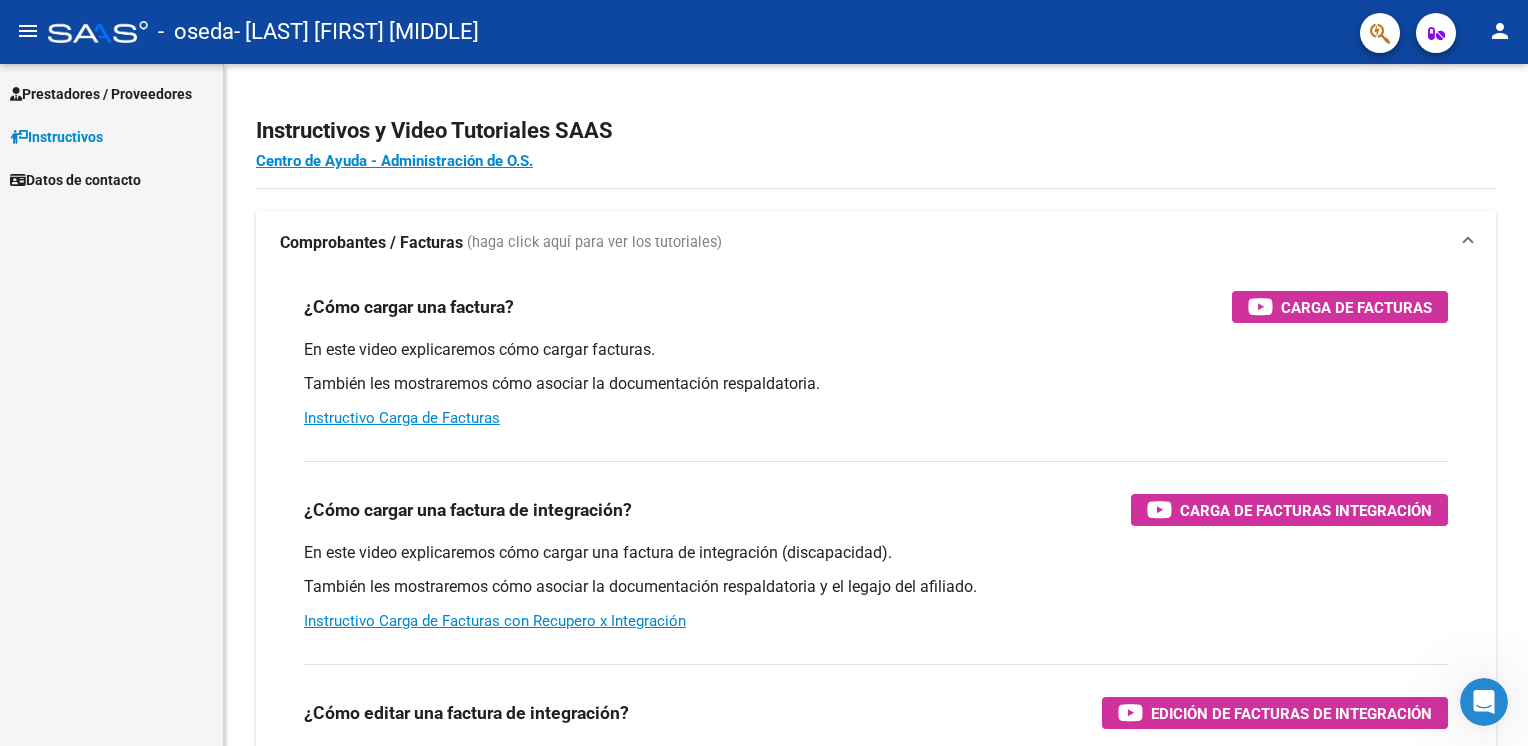 click on "Prestadores / Proveedores" at bounding box center [101, 94] 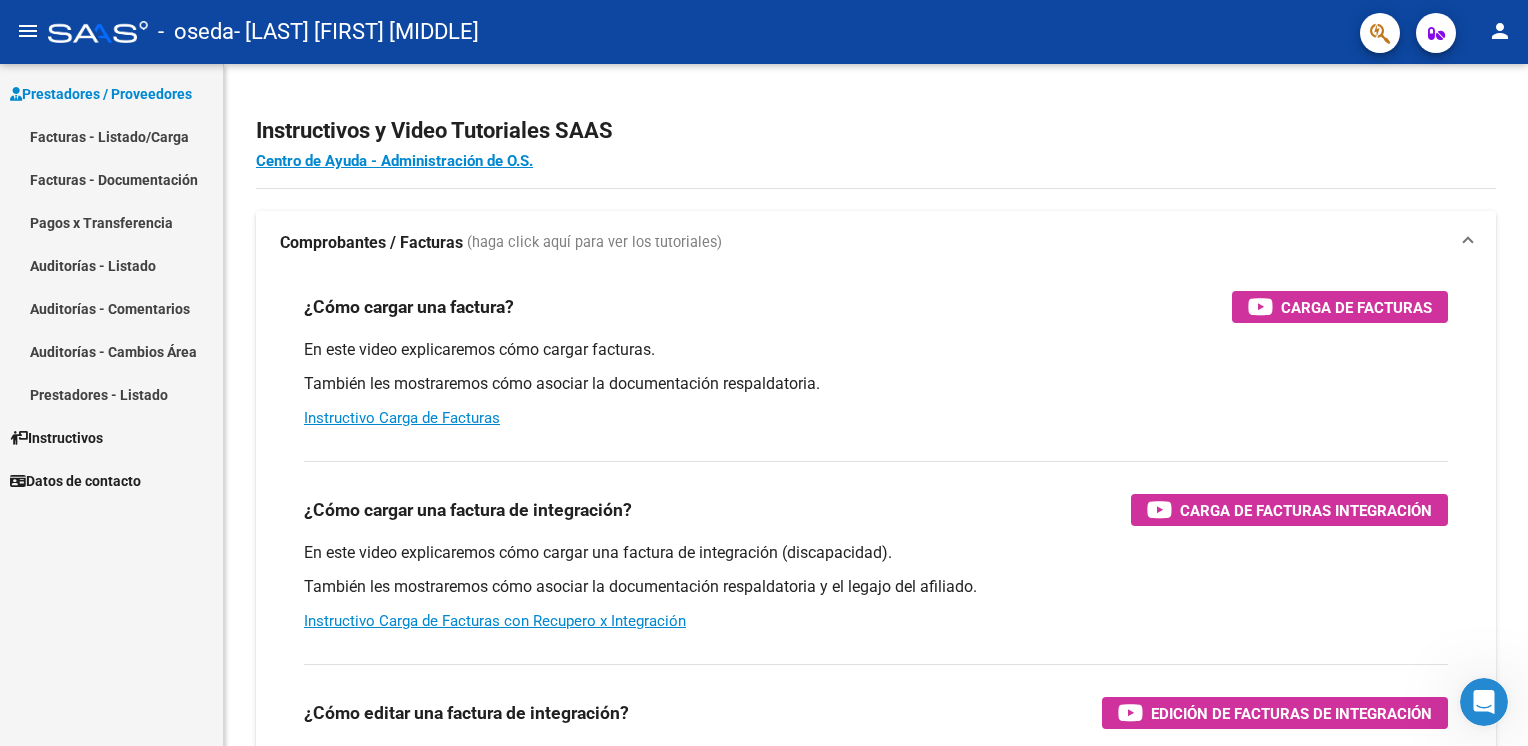 click on "Facturas - Listado/Carga" at bounding box center (111, 136) 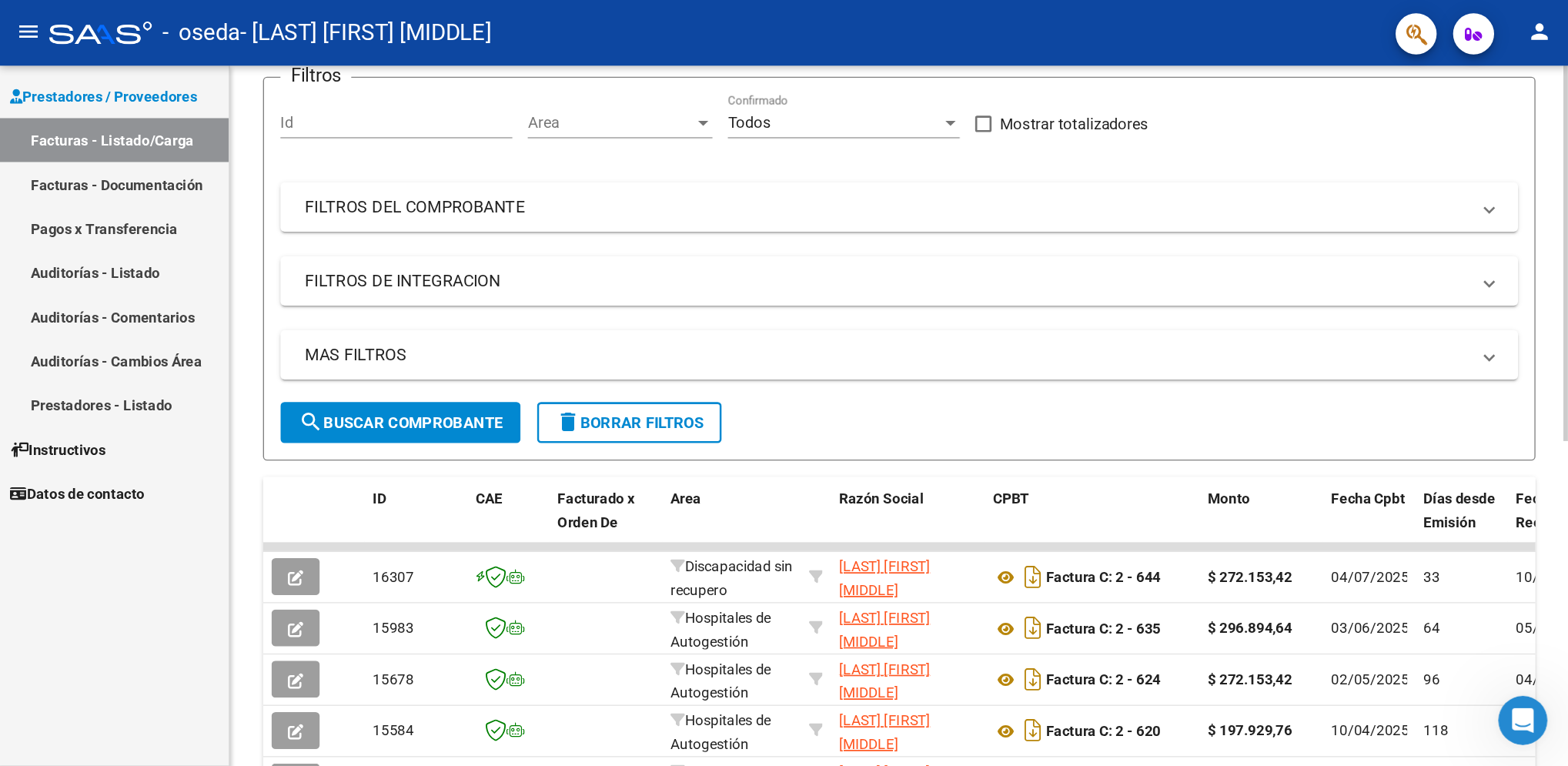 scroll, scrollTop: 126, scrollLeft: 0, axis: vertical 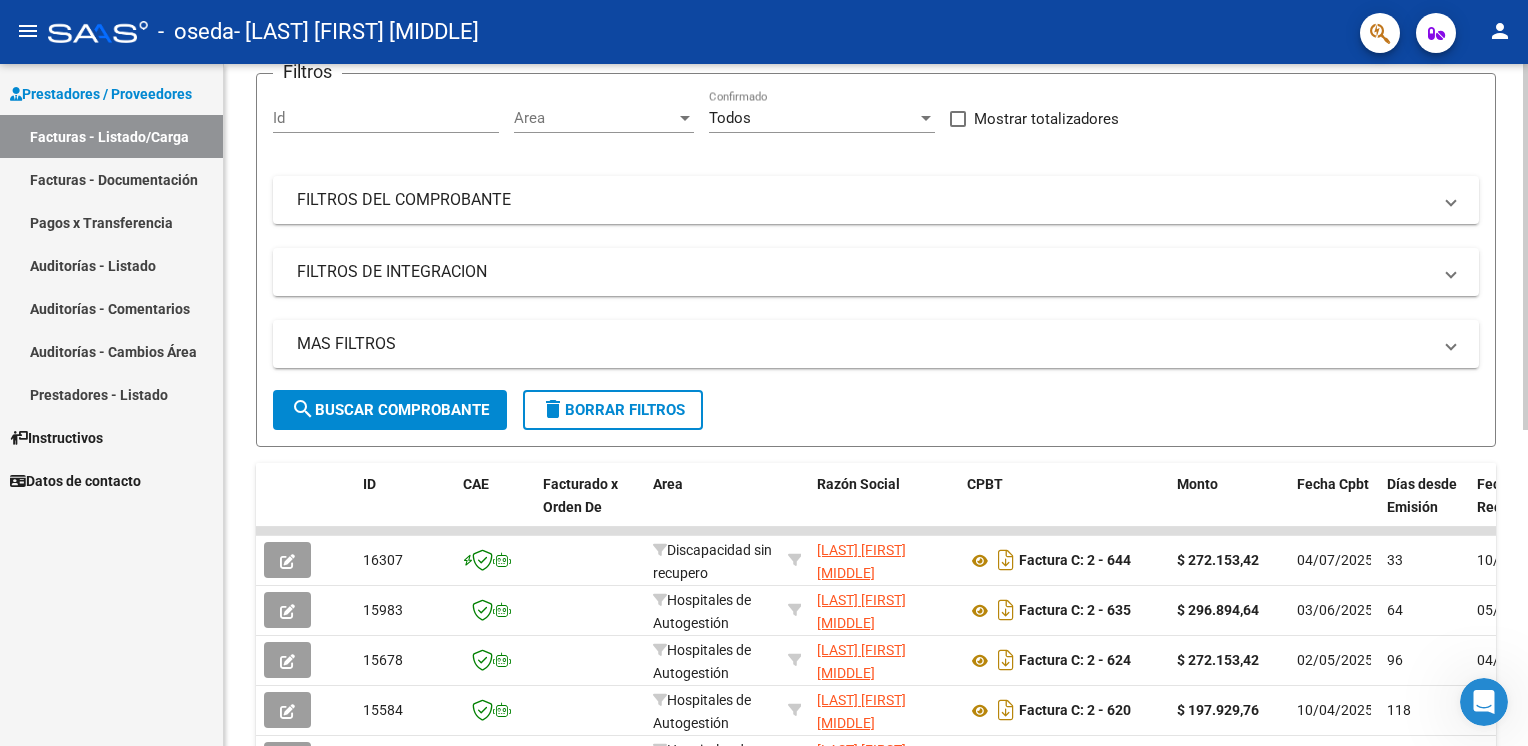 click on "CUIT: [PHONE] Ingresar CUIT  ANALISIS PRESTADOR  VARELA JULIO ALEJANDRO  ARCA Padrón  Area destinado * Discapacidad sin recupero Seleccionar Area  Comprobante Tipo * Factura C Seleccionar Tipo Punto de Venta  *   2 Ingresar el Nro.  Número  *   652 Ingresar el Nro.  Monto  *   $ 247.412,20 Ingresar el monto  Fecha del Cpbt.  *   2025-08-05 Ingresar la fecha  CAE / CAEA (no ingrese CAI)    75327199153255 Ingresar el CAE o CAEA (no ingrese CAI)  Fecha de Vencimiento    2025-08-15 Ingresar la fecha  Ref. Externa    Ingresar la ref.  N° Liquidación    Ingresar el N° Liquidación  COMENTARIOS Comentarios del Prestador / Gerenciador:   DOCUMENTACIÓN RESPALDATORIA  Agregar Documento ID Documento Usuario Subido Acción 8974  Planilla Asistencia [FIRST] [LAST] Julio De 2025   juvava@gmail.com - JULIO VARELA   06/08/2025   1 total" at bounding box center (764, 373) 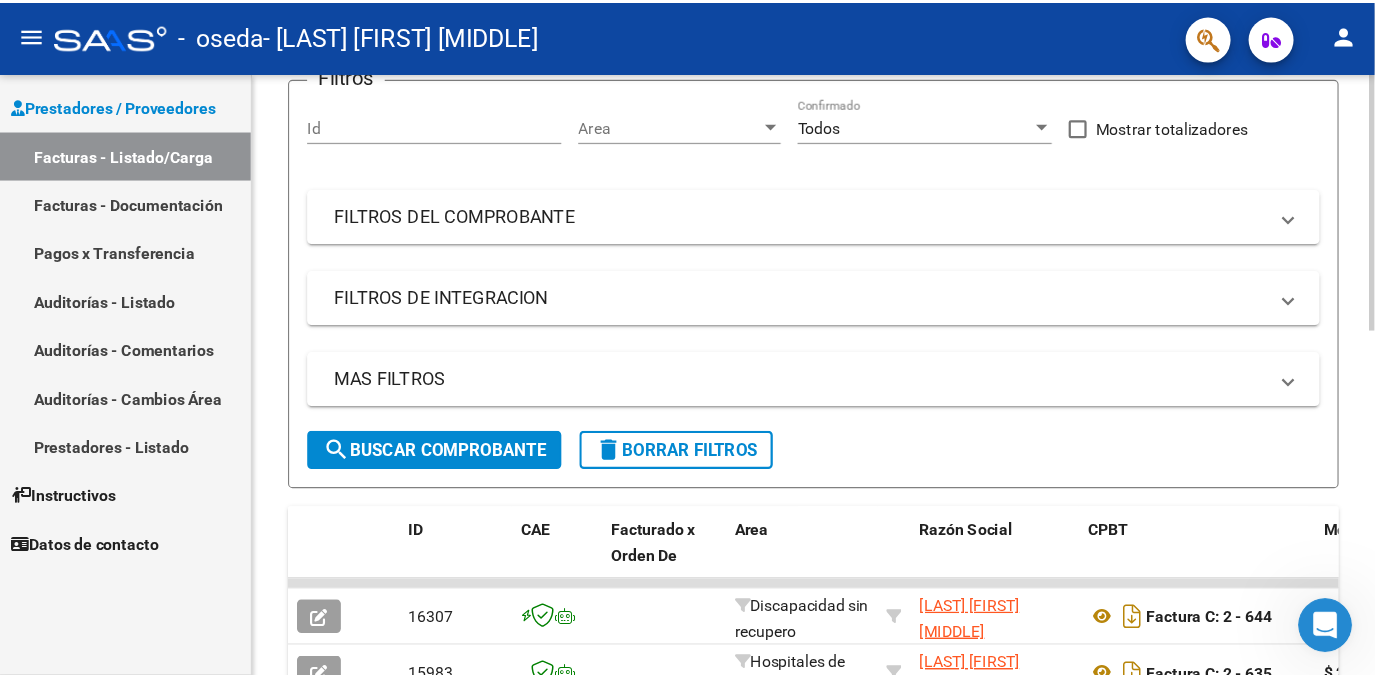 scroll, scrollTop: 0, scrollLeft: 0, axis: both 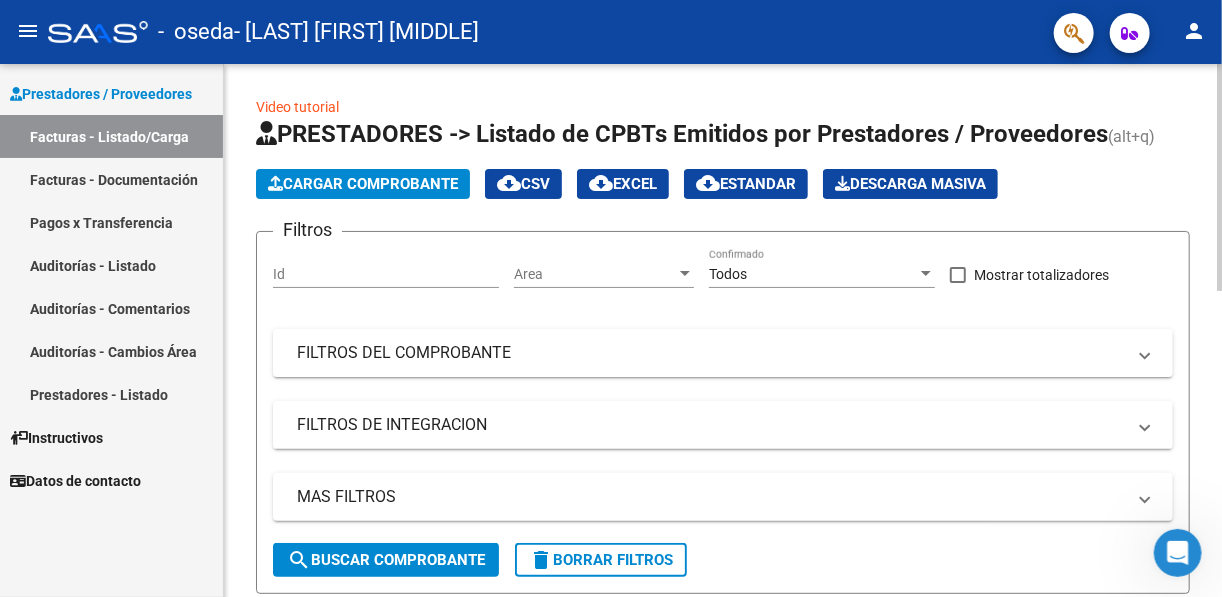 click on "Video tutorial   PRESTADORES -> Listado de CPBTs Emitidos por Prestadores / Proveedores (alt+q)   Cargar Comprobante
cloud_download  CSV  cloud_download  EXCEL  cloud_download  Estandar   Descarga Masiva
Filtros Id Area Area Todos Confirmado   Mostrar totalizadores   FILTROS DEL COMPROBANTE  Comprobante Tipo Comprobante Tipo Start date – End date Fec. Comprobante Desde / Hasta Días Emisión Desde(cant. días) Días Emisión Hasta(cant. días) CUIT / Razón Social Pto. Venta Nro. Comprobante Código SSS CAE Válido CAE Válido Todos Cargado Módulo Hosp. Todos Tiene facturacion Apócrifa Hospital Refes  FILTROS DE INTEGRACION  Período De Prestación Campos del Archivo de Rendición Devuelto x SSS (dr_envio) Todos Rendido x SSS (dr_envio) Tipo de Registro Tipo de Registro Período Presentación Período Presentación Campos del Legajo Asociado (preaprobación) Afiliado Legajo (cuil/nombre) Todos Solo facturas preaprobadas  MAS FILTROS  Todos Con Doc. Respaldatoria Todos Con Trazabilidad Todos – –" 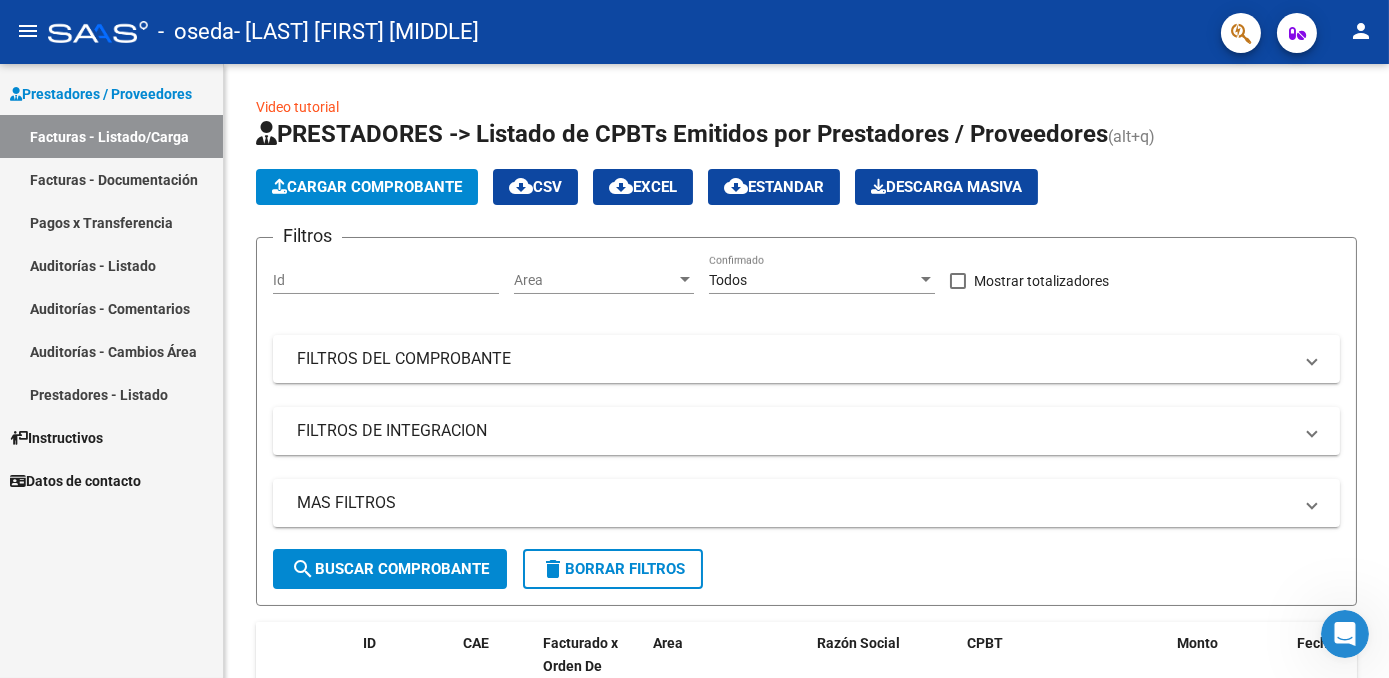 click on "Facturas - Documentación" at bounding box center [111, 179] 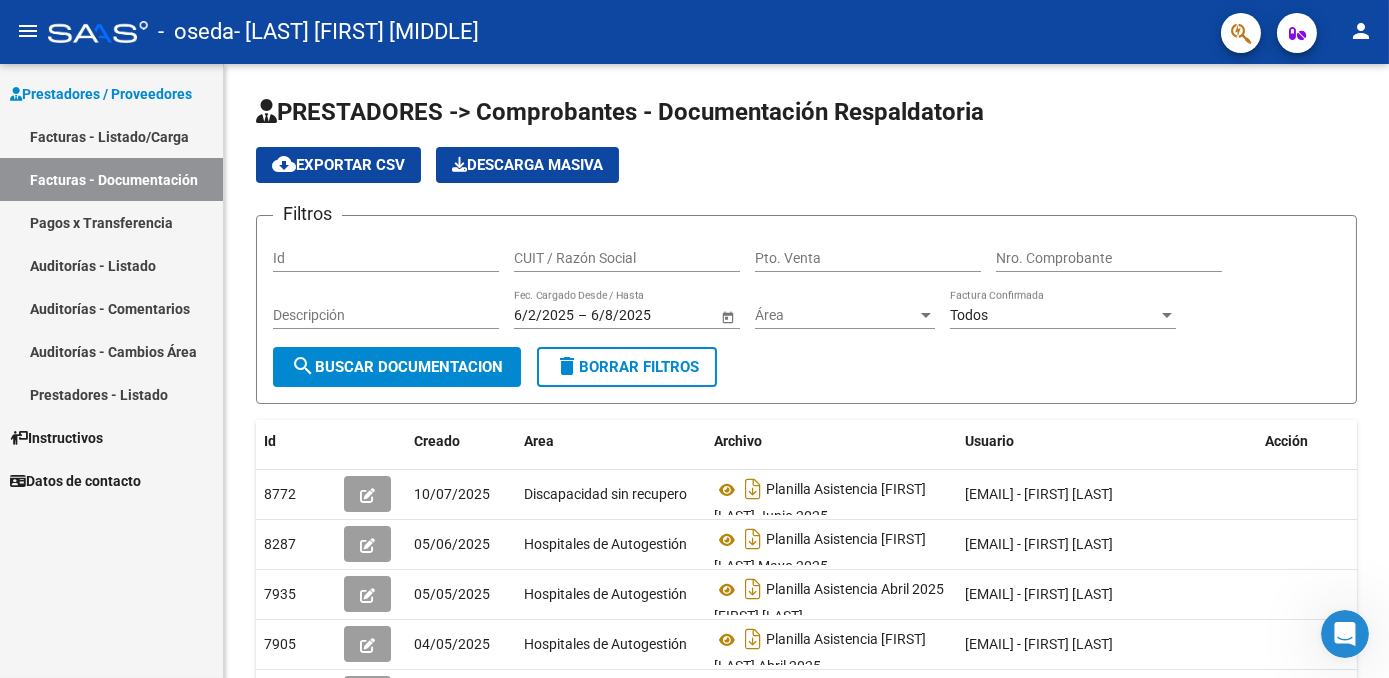 click on "Facturas - Listado/Carga" at bounding box center (111, 136) 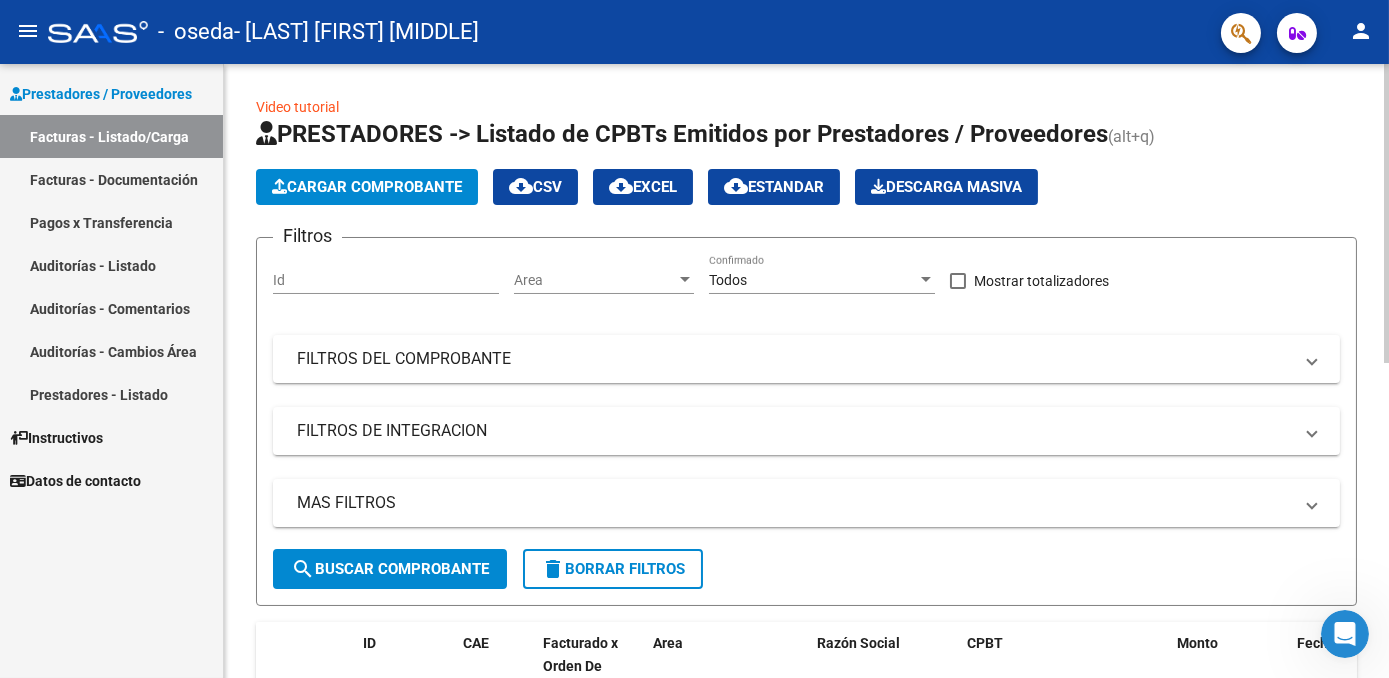 click on "Cargar Comprobante" 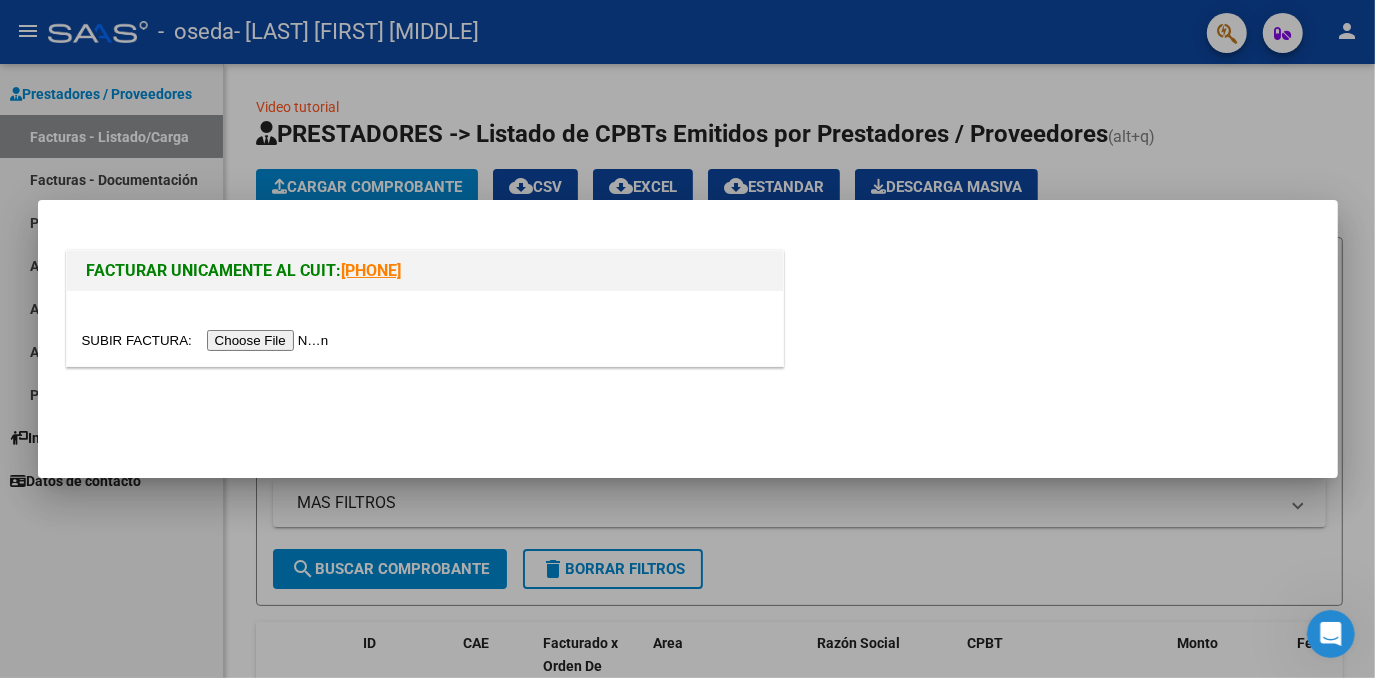 click at bounding box center (208, 340) 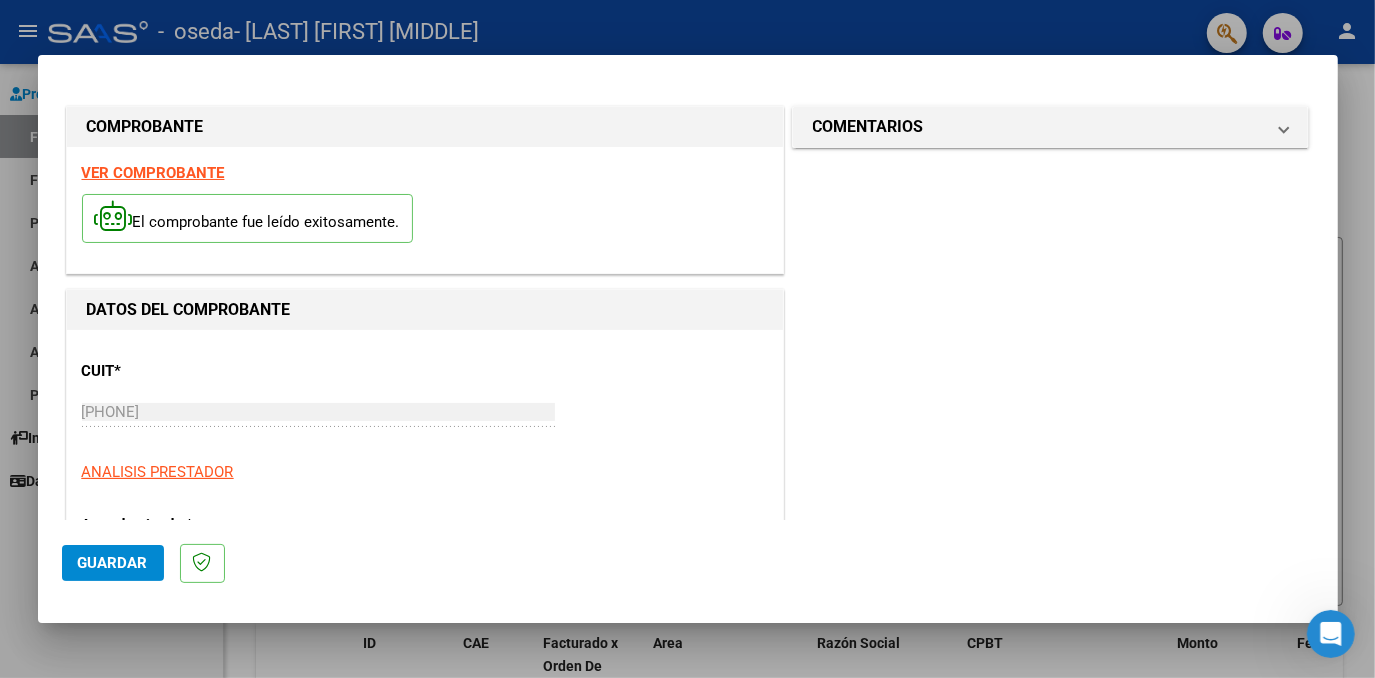 click on "CUIT  *   [PHONE] Ingresar CUIT  ANALISIS PRESTADOR  Area destinado * Discapacidad sin recupero Seleccionar Area  Comprobante Tipo * Factura C Seleccionar Tipo Punto de Venta  *   2 Ingresar el Nro.  Número  *   652 Ingresar el Nro.  Monto  *   $ 247.412,20 Ingresar el monto  Fecha del Cpbt.  *   2025-08-05 Ingresar la fecha  CAE / CAEA (no ingrese CAI)    [CAE] Ingresar el CAE o CAEA (no ingrese CAI)  Fecha de Vencimiento    Ingresar la fecha  Ref. Externa    Ingresar la ref.  N° Liquidación    Ingresar el N° Liquidación" at bounding box center [425, 963] 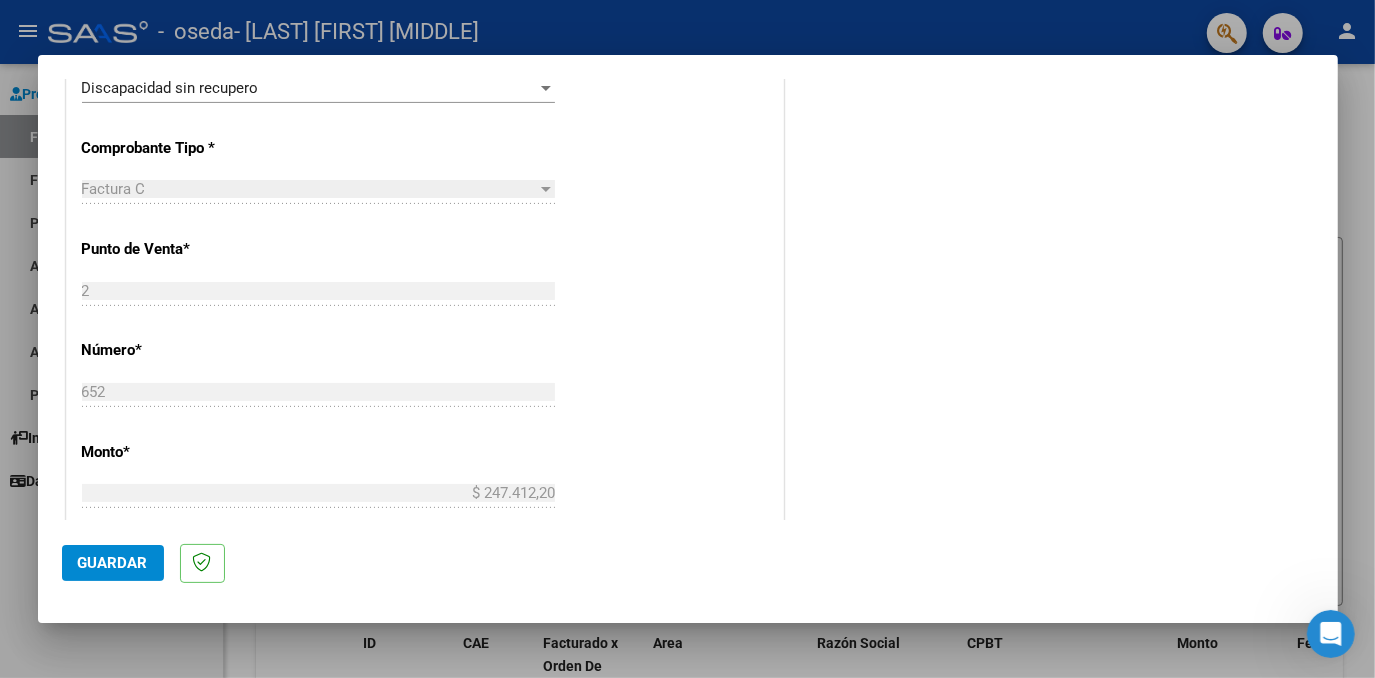 scroll, scrollTop: 536, scrollLeft: 0, axis: vertical 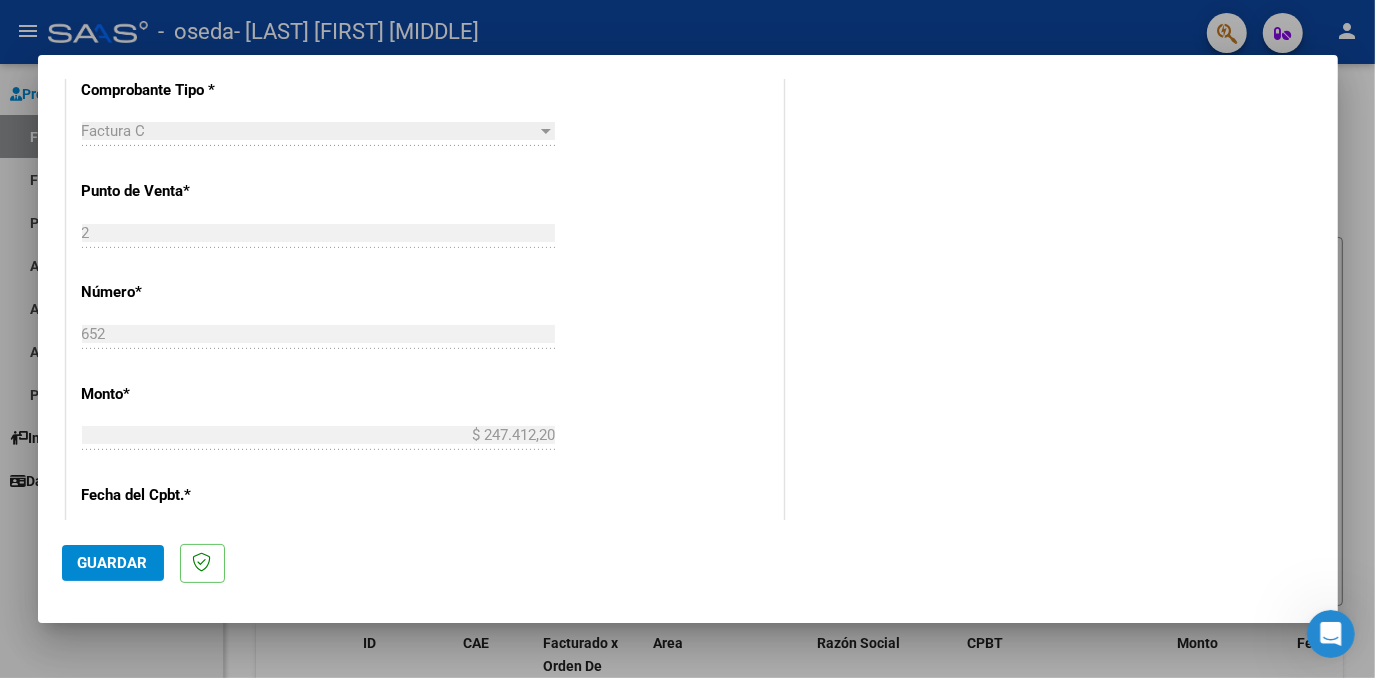 click on "CUIT  *   [PHONE] Ingresar CUIT  ANALISIS PRESTADOR  Area destinado * Discapacidad sin recupero Seleccionar Area  Comprobante Tipo * Factura C Seleccionar Tipo Punto de Venta  *   2 Ingresar el Nro.  Número  *   652 Ingresar el Nro.  Monto  *   $ 247.412,20 Ingresar el monto  Fecha del Cpbt.  *   2025-08-05 Ingresar la fecha  CAE / CAEA (no ingrese CAI)    [CAE] Ingresar el CAE o CAEA (no ingrese CAI)  Fecha de Vencimiento    Ingresar la fecha  Ref. Externa    Ingresar la ref.  N° Liquidación    Ingresar el N° Liquidación" at bounding box center (425, 427) 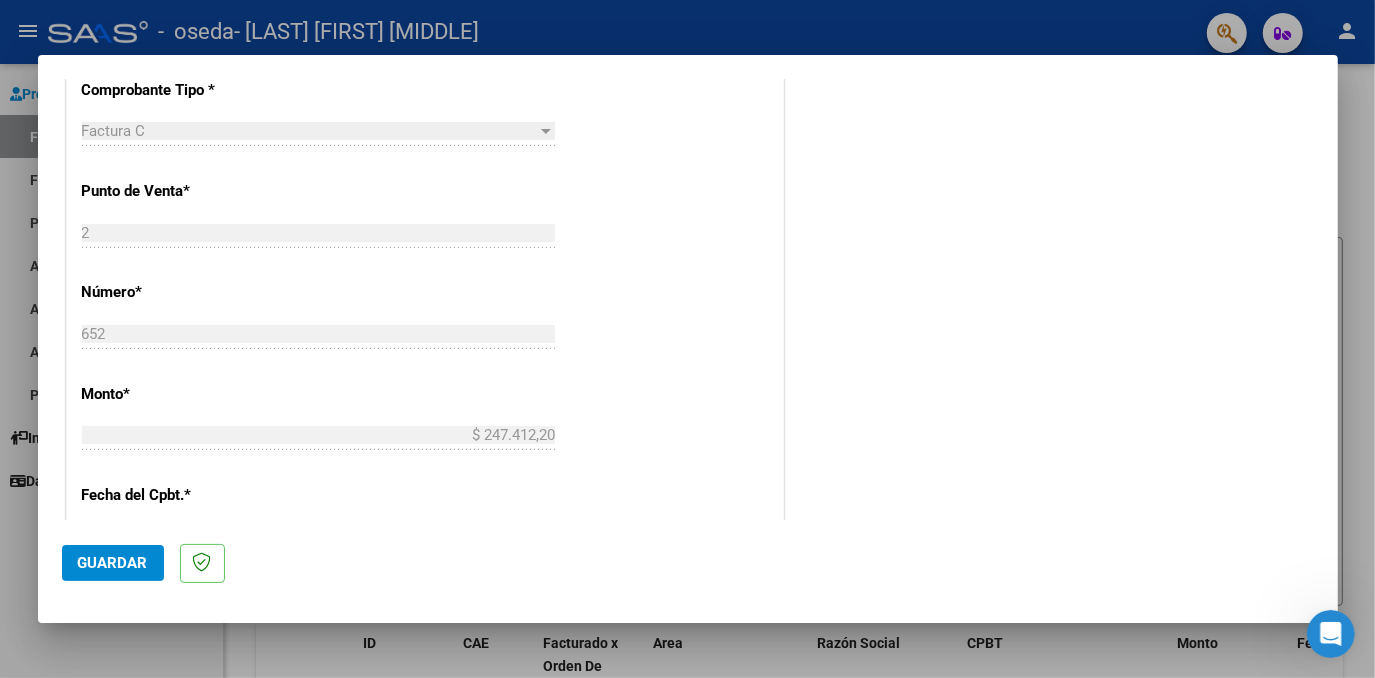 click on "Guardar" 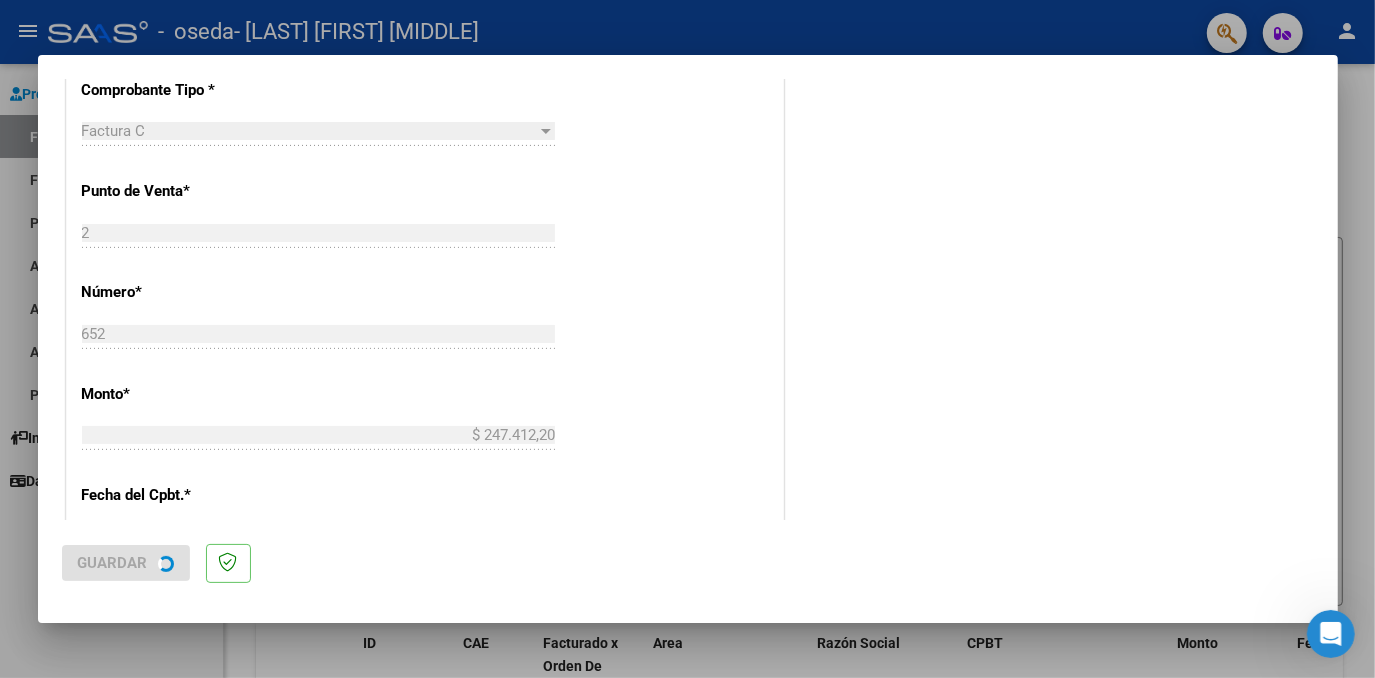 scroll, scrollTop: 0, scrollLeft: 0, axis: both 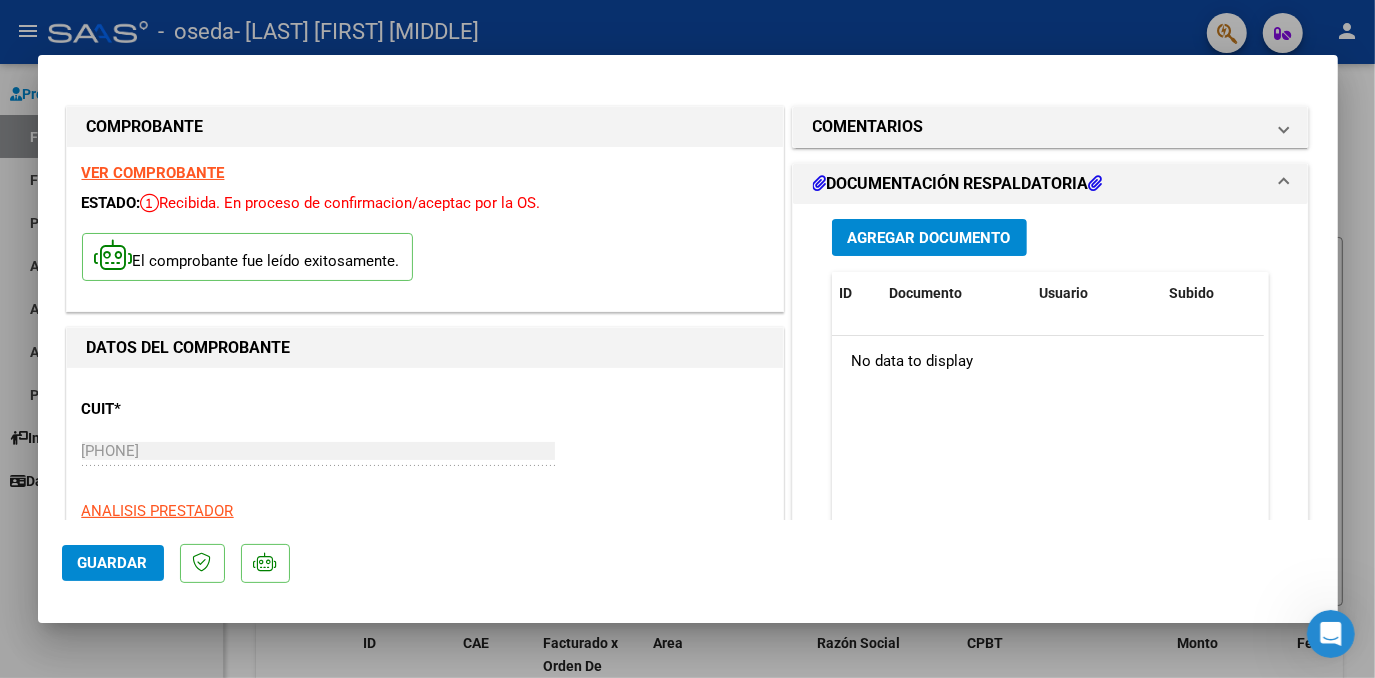 click on "Agregar Documento" at bounding box center [929, 238] 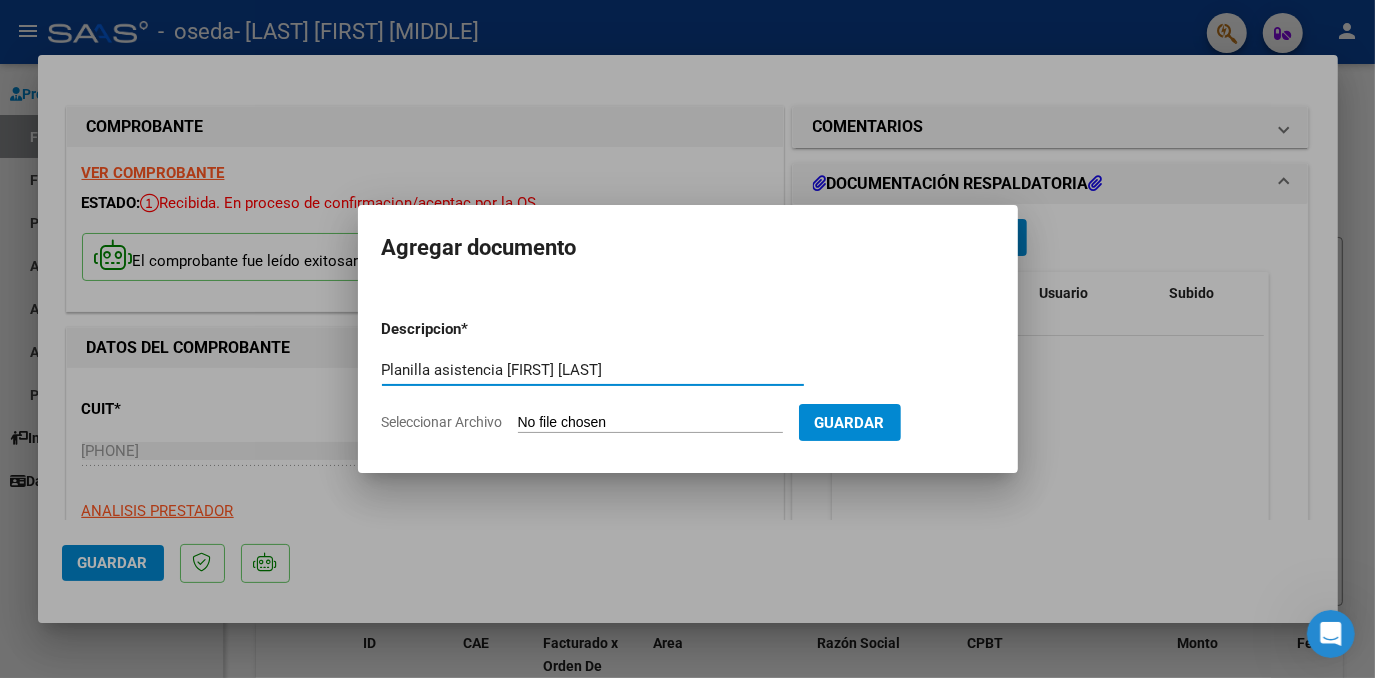 click on "Planilla asistencia [FIRST] [LAST]" at bounding box center [593, 370] 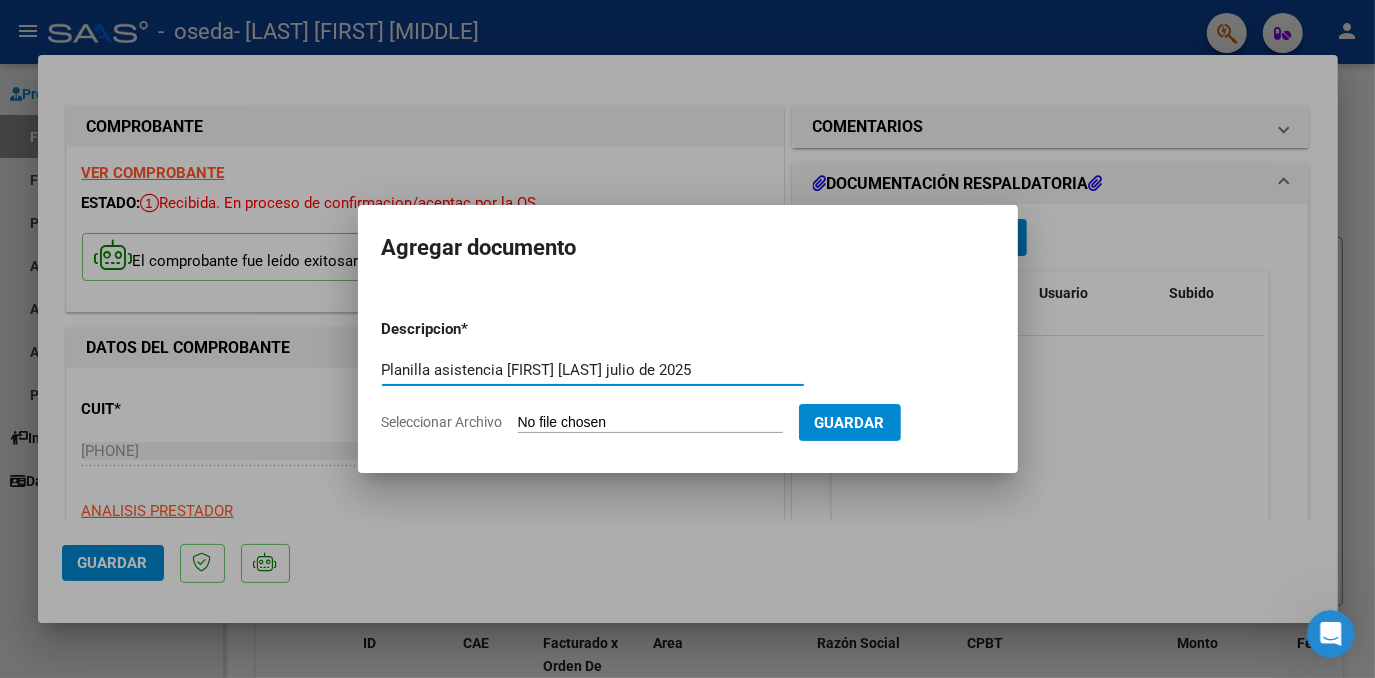 type on "Planilla asistencia [FIRST] [LAST] julio de 2025" 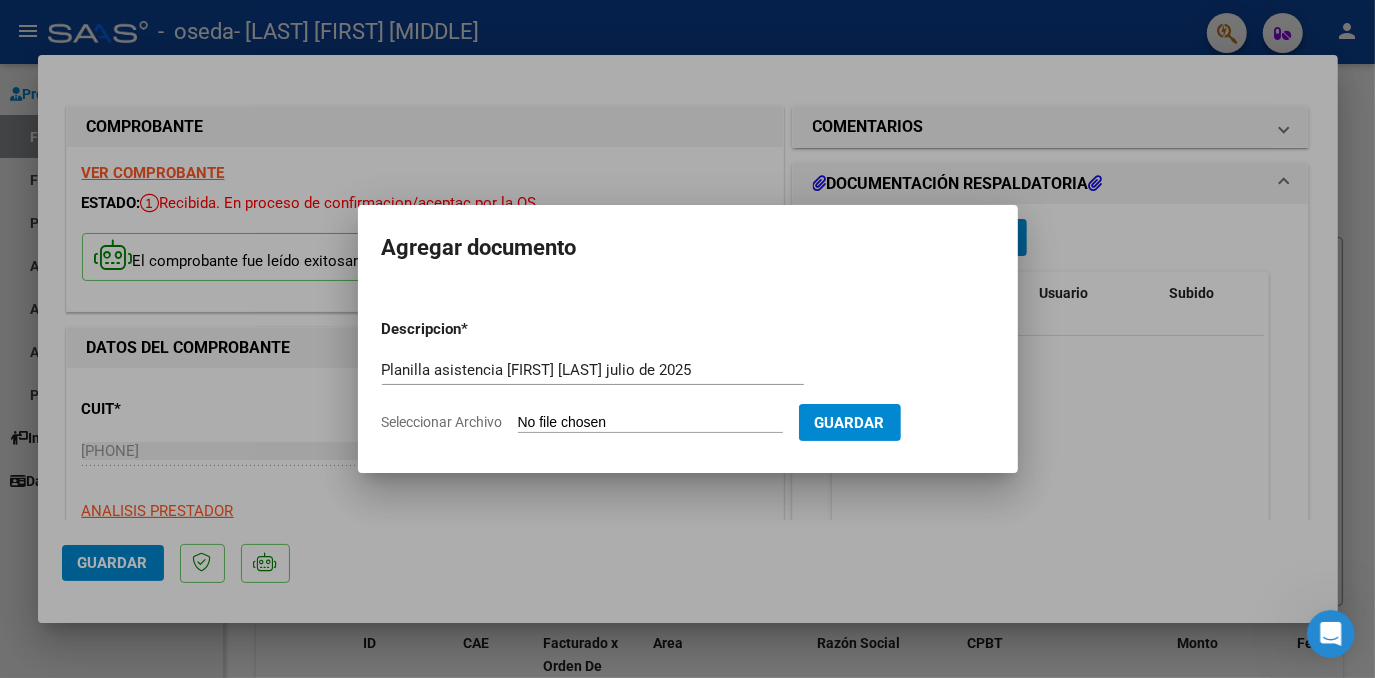 type on "C:\fakepath\Planilla Asistencia [FIRST] [LAST]  julio 2025.pdf" 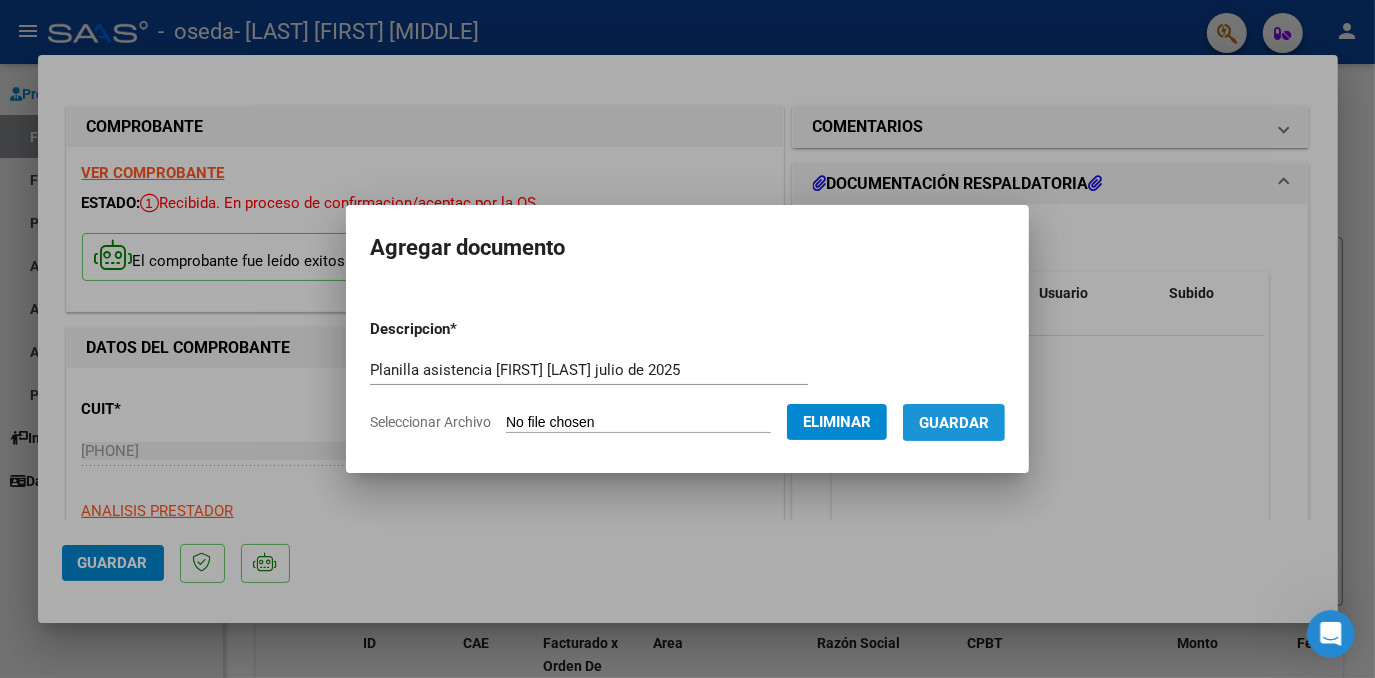 click on "Guardar" at bounding box center [954, 423] 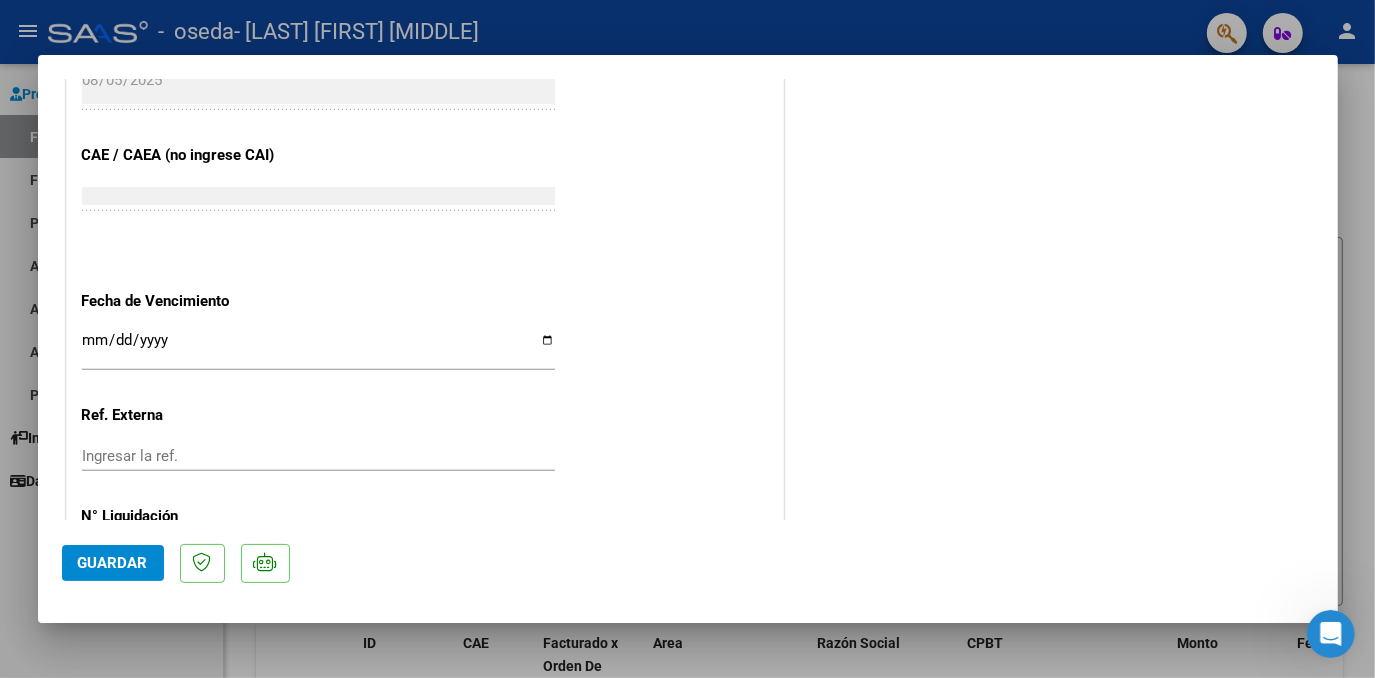 scroll, scrollTop: 1155, scrollLeft: 0, axis: vertical 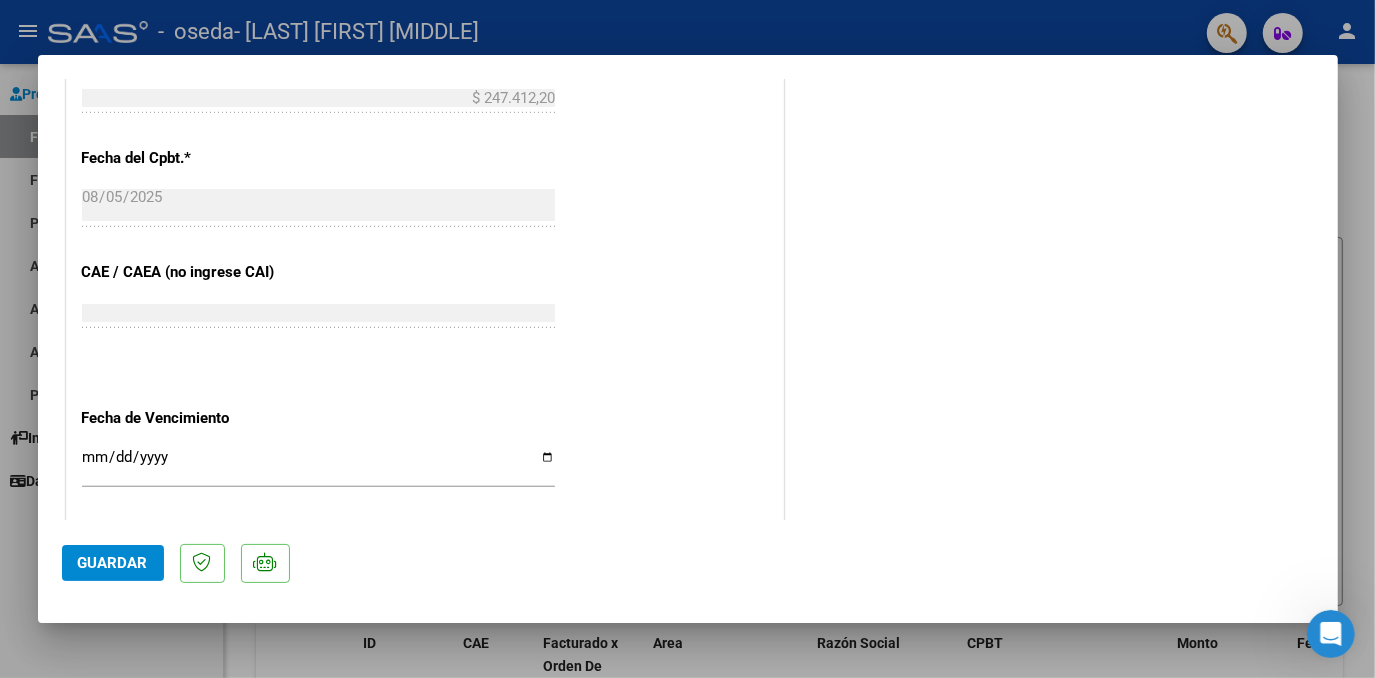 click on "Ingresar la fecha" at bounding box center (318, 465) 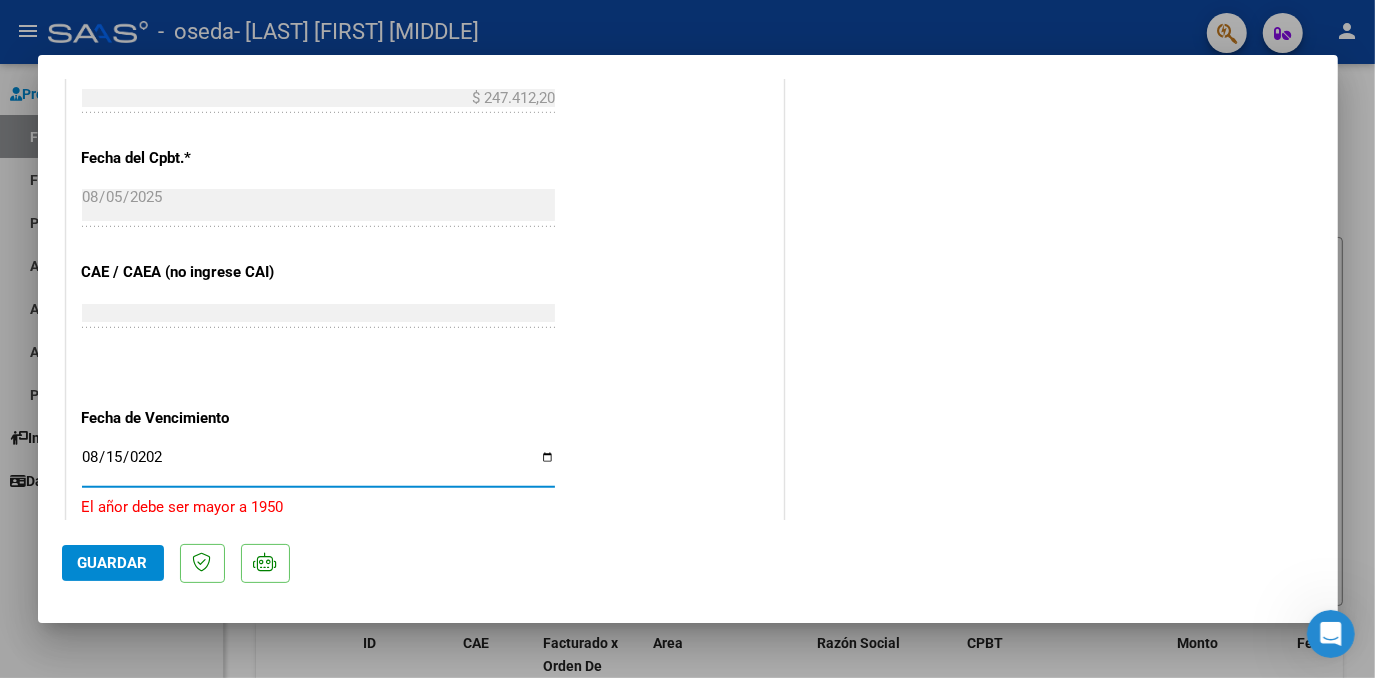 type on "2025-08-15" 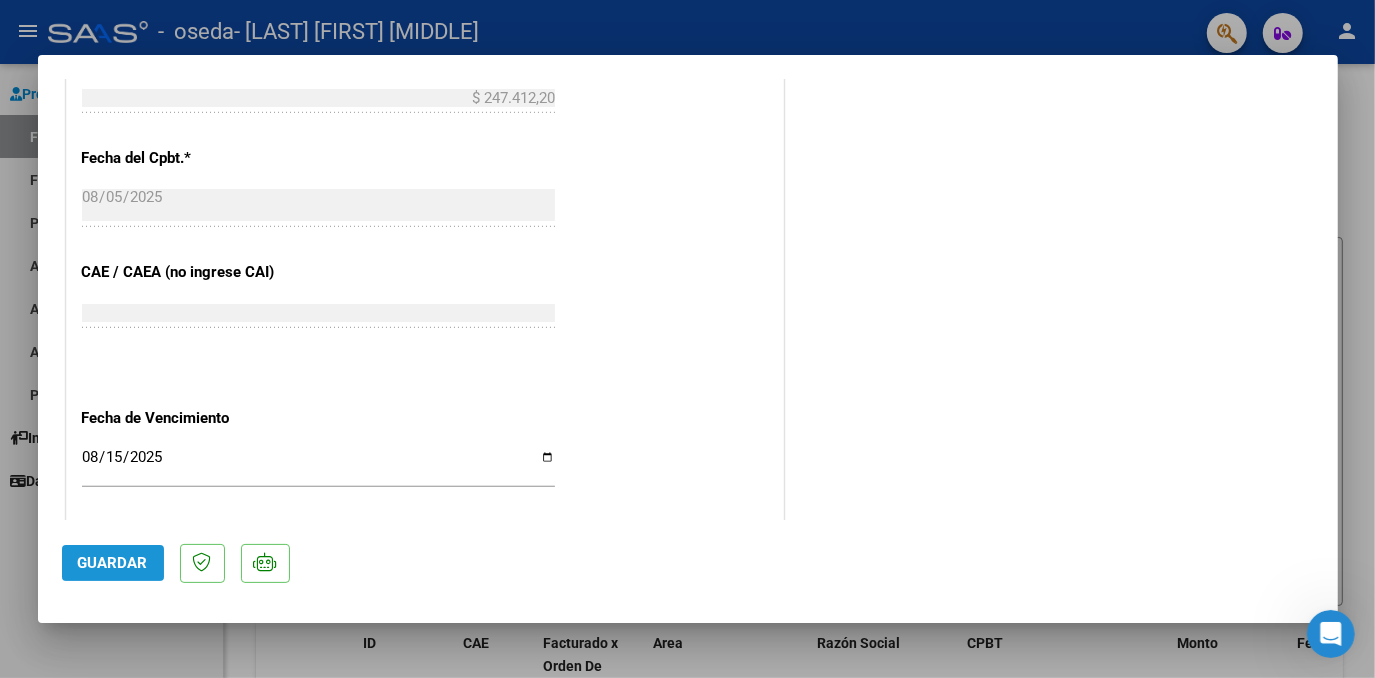 click on "Guardar" 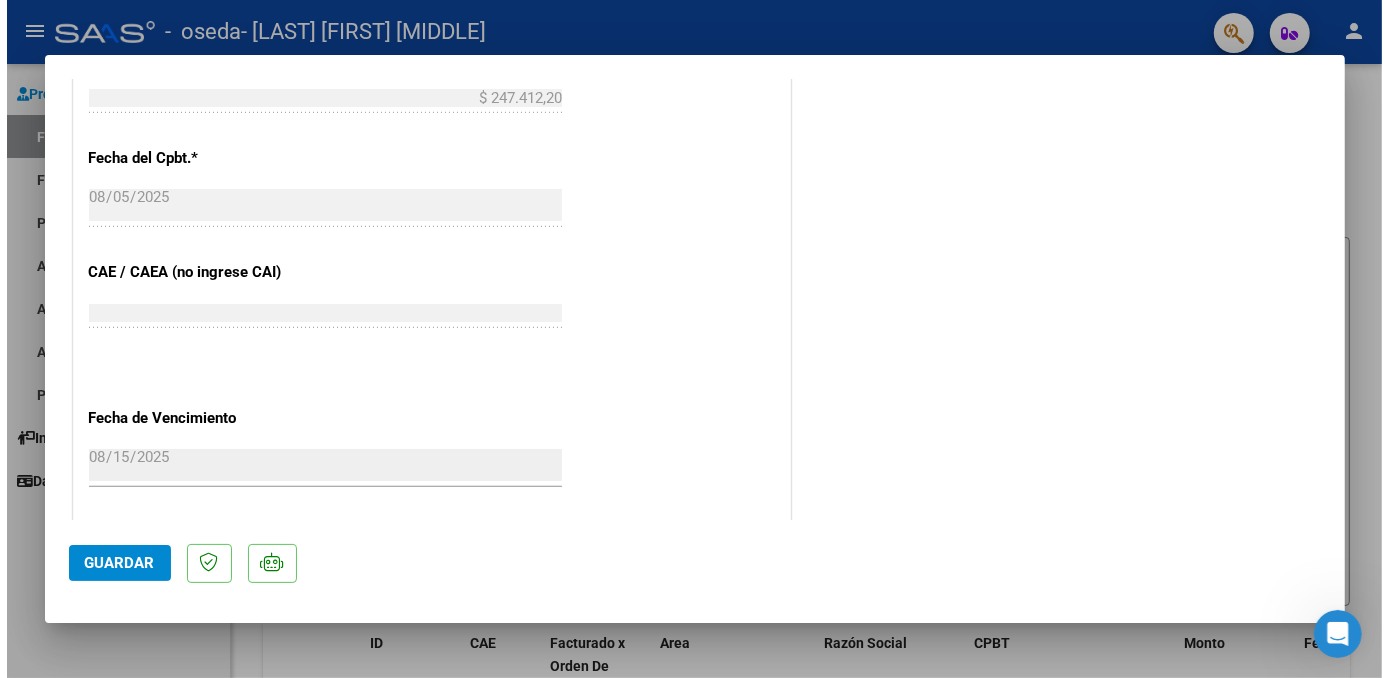 scroll, scrollTop: 0, scrollLeft: 0, axis: both 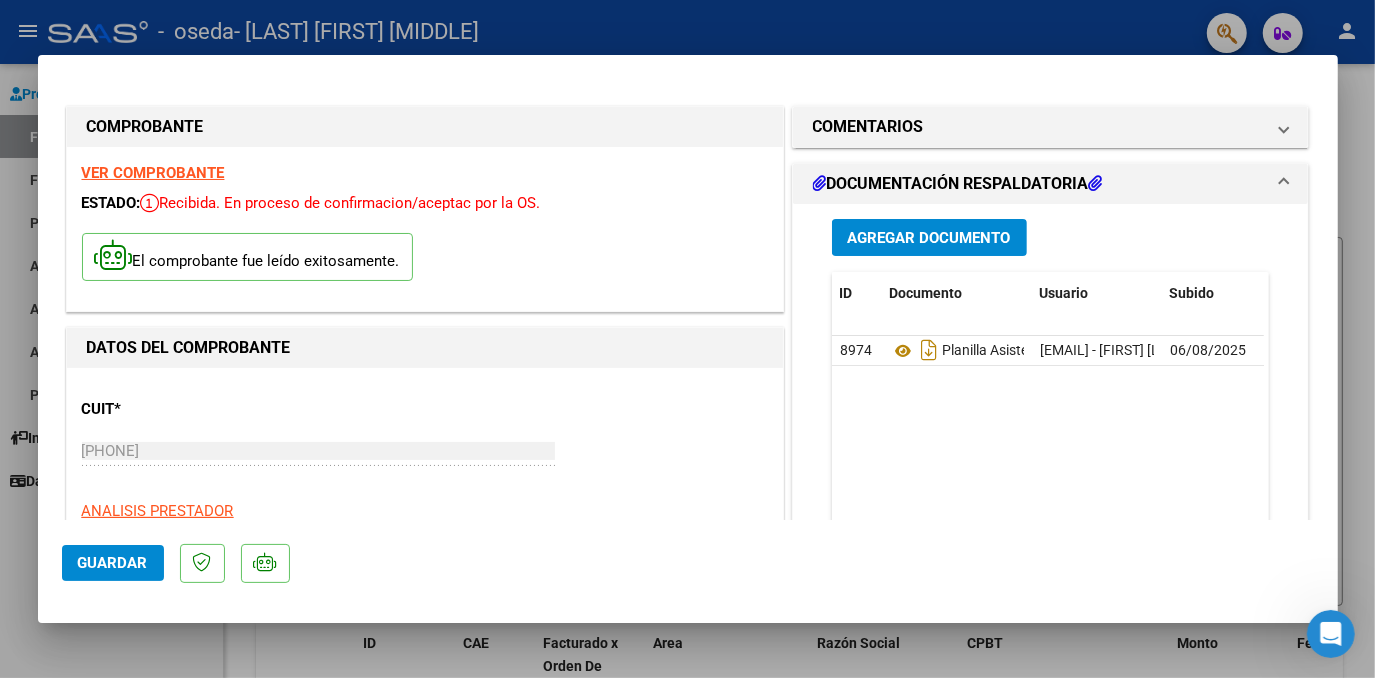 click at bounding box center [687, 339] 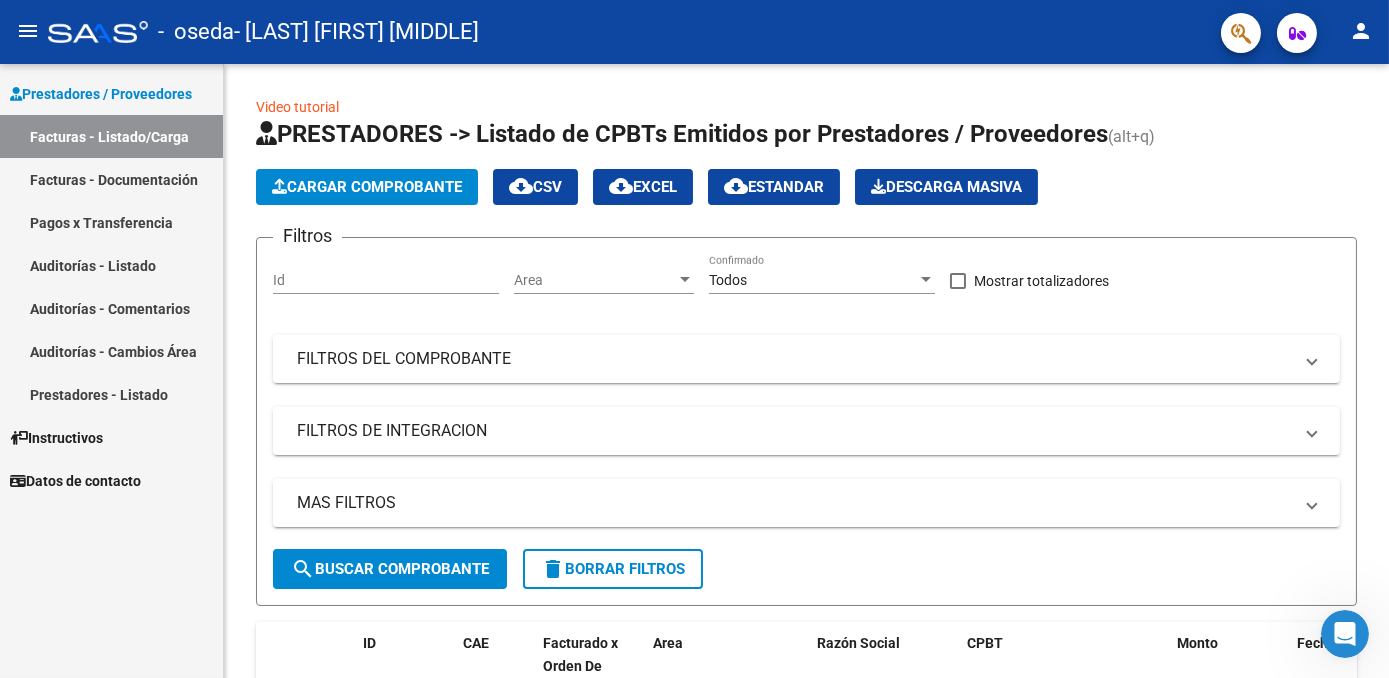 click on "Facturas - Listado/Carga" at bounding box center [111, 136] 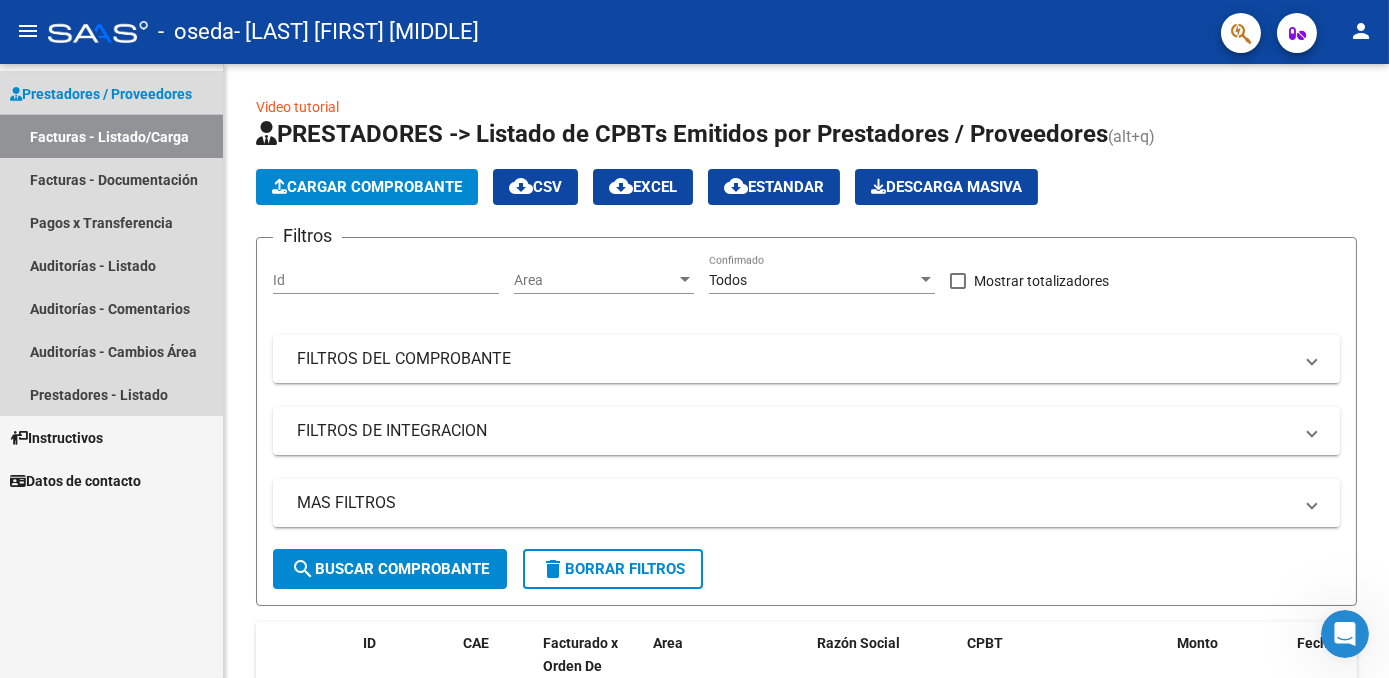 click on "Facturas - Listado/Carga" at bounding box center [111, 136] 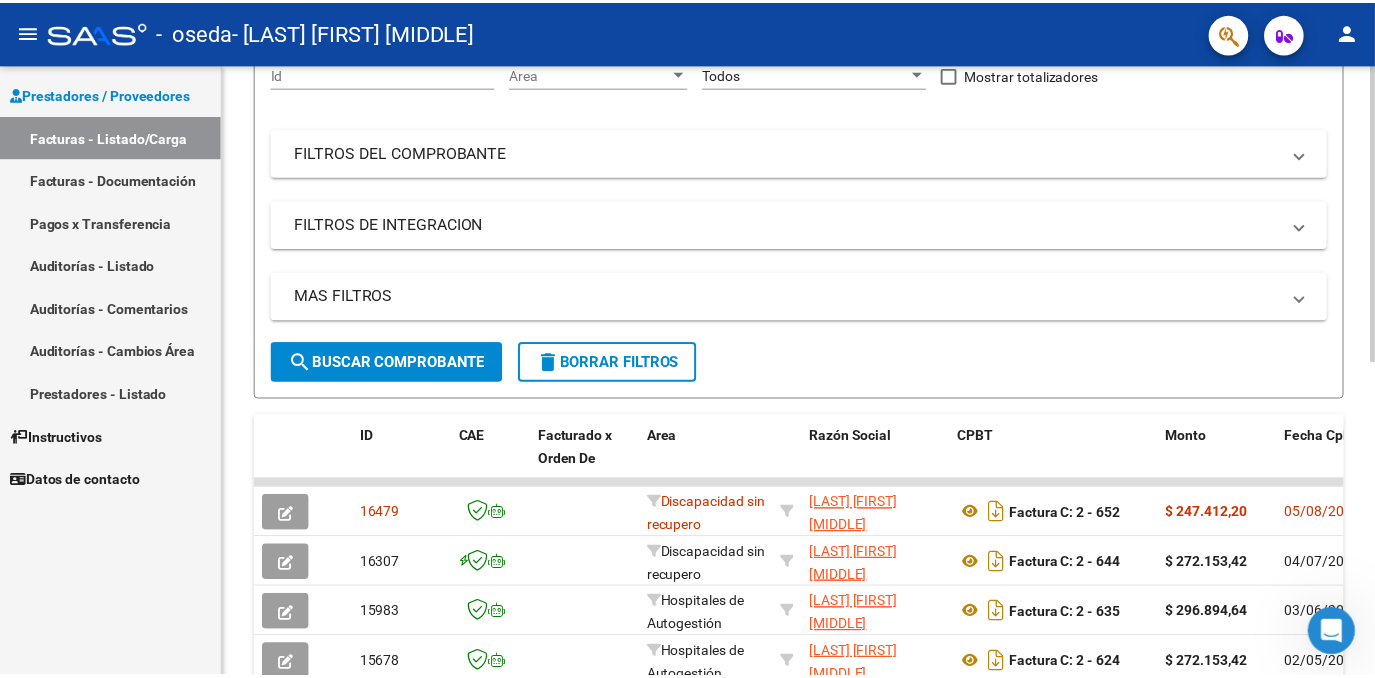scroll, scrollTop: 222, scrollLeft: 0, axis: vertical 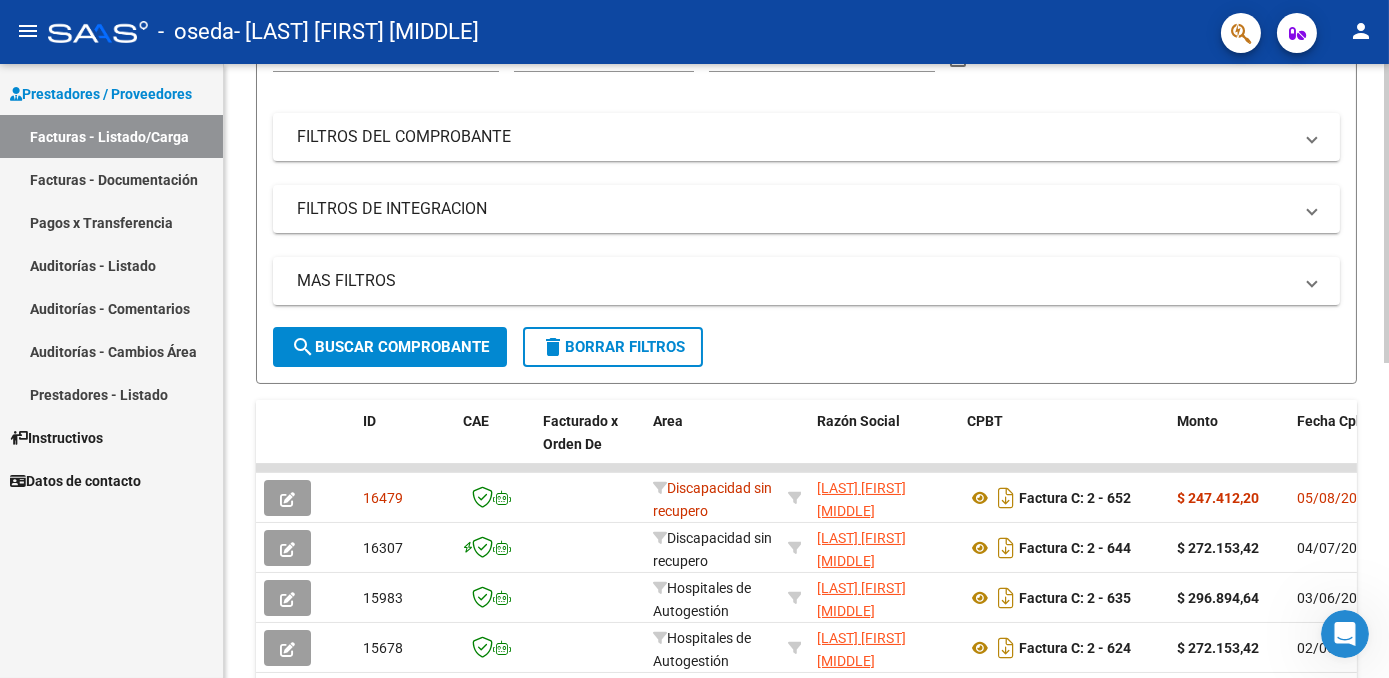 click 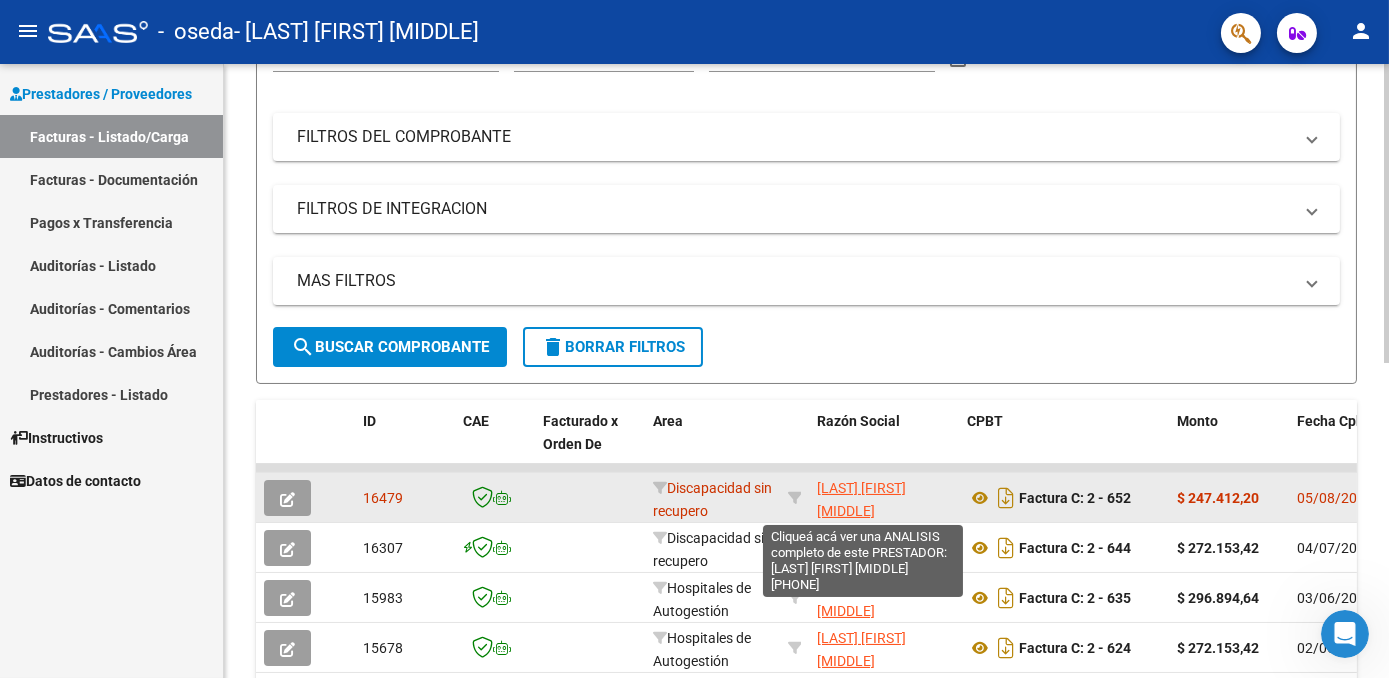 click on "[LAST] [FIRST] [MIDDLE]" 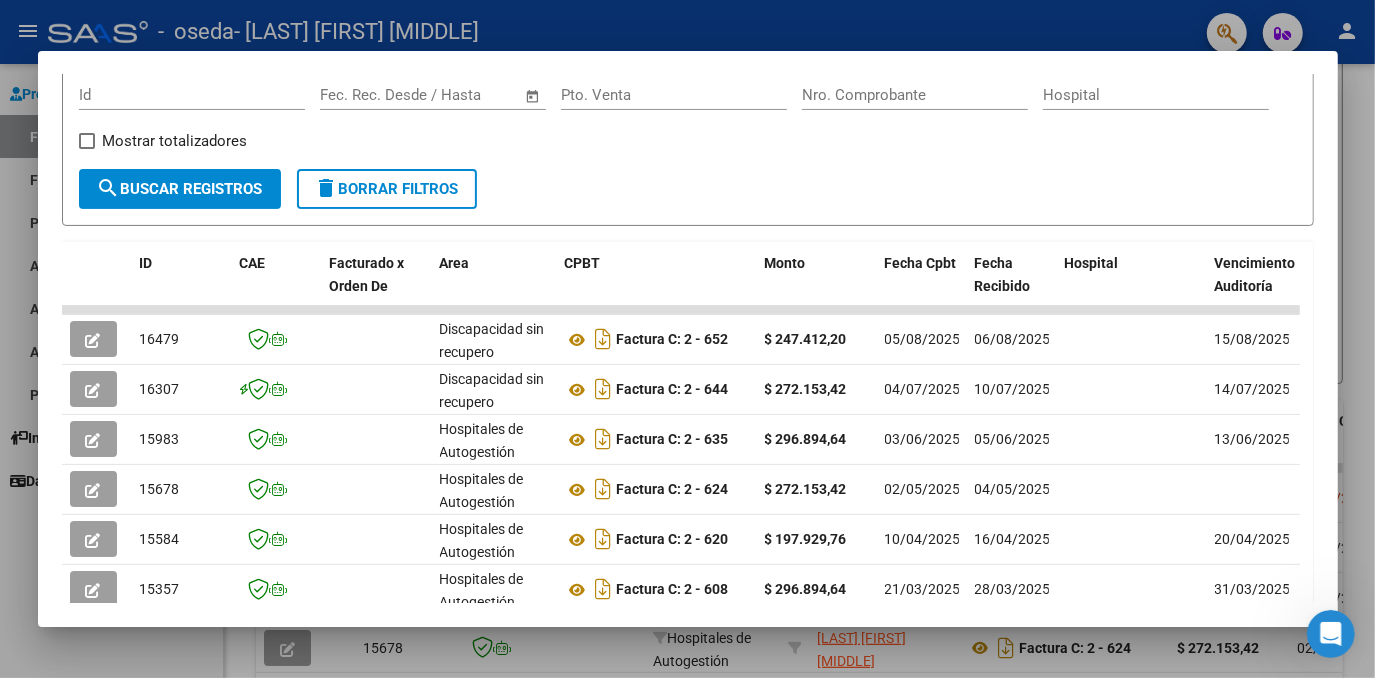 scroll, scrollTop: 0, scrollLeft: 0, axis: both 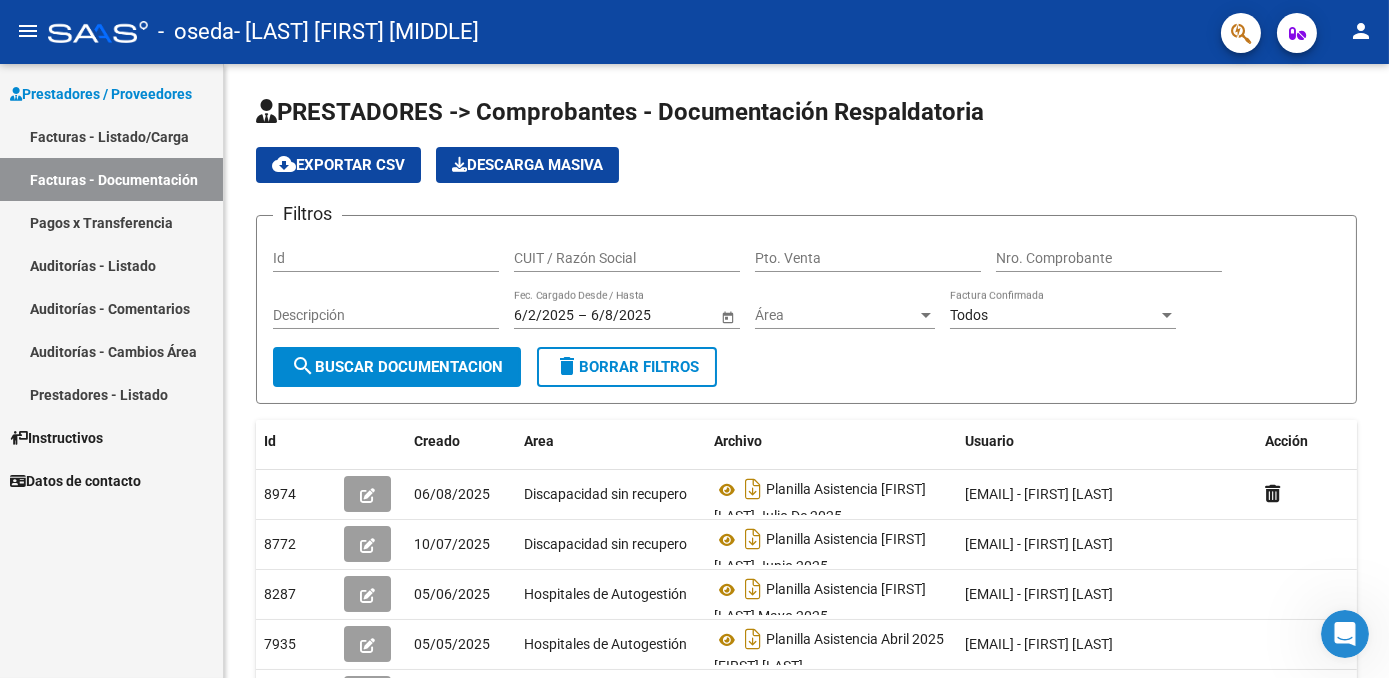 click on "person" 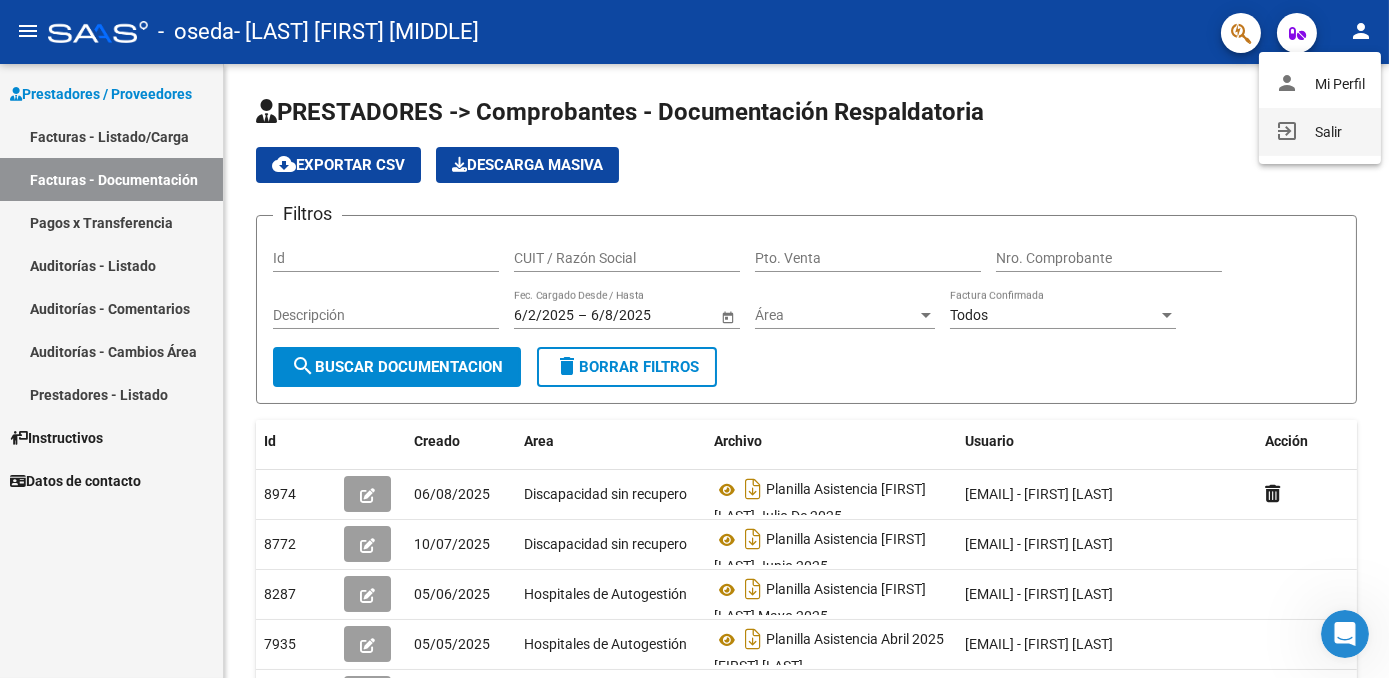 click on "exit_to_app  Salir" at bounding box center [1320, 132] 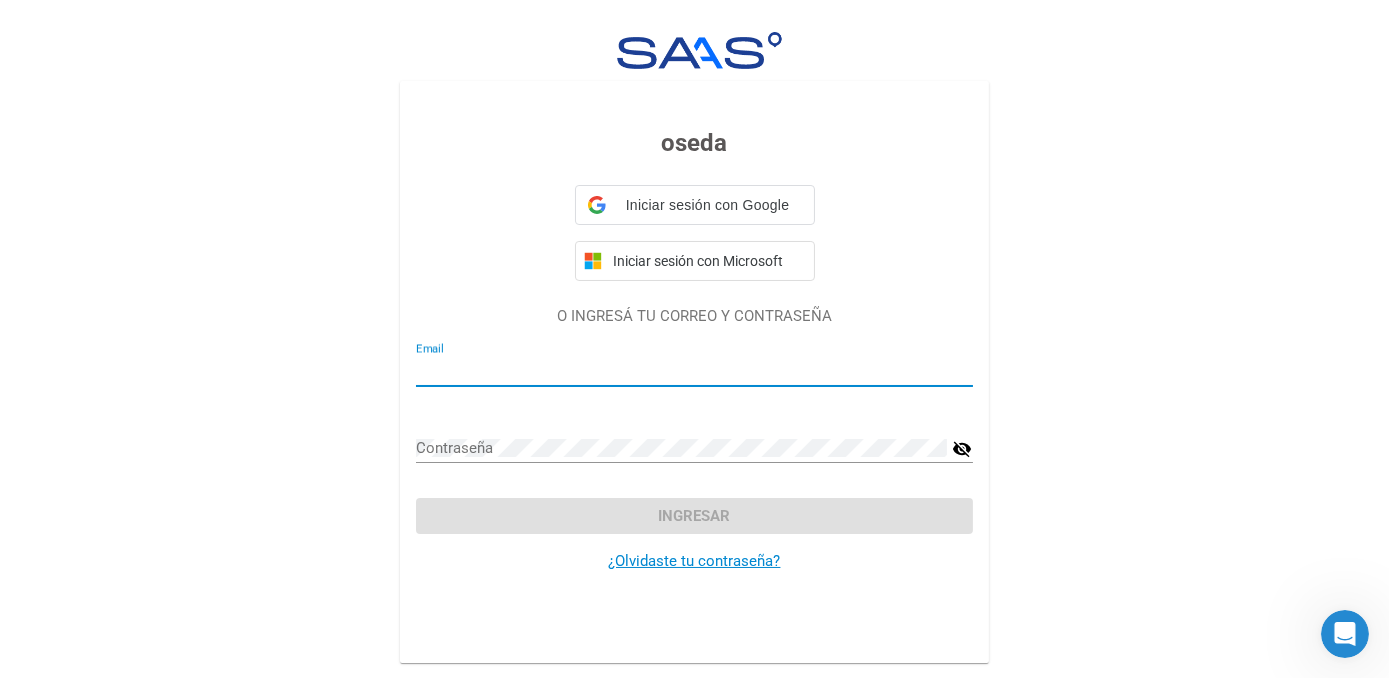 type on "[EMAIL]" 